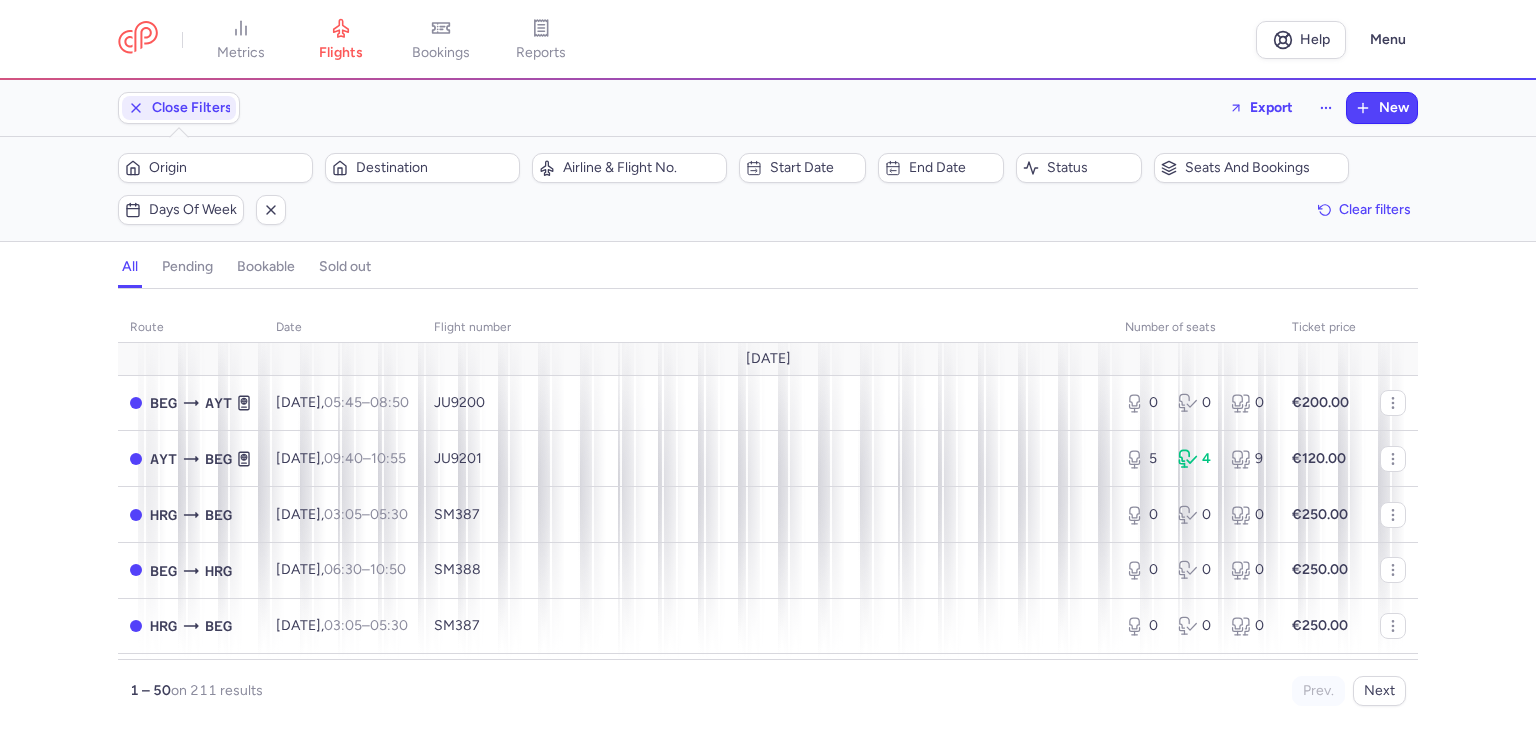 scroll, scrollTop: 0, scrollLeft: 0, axis: both 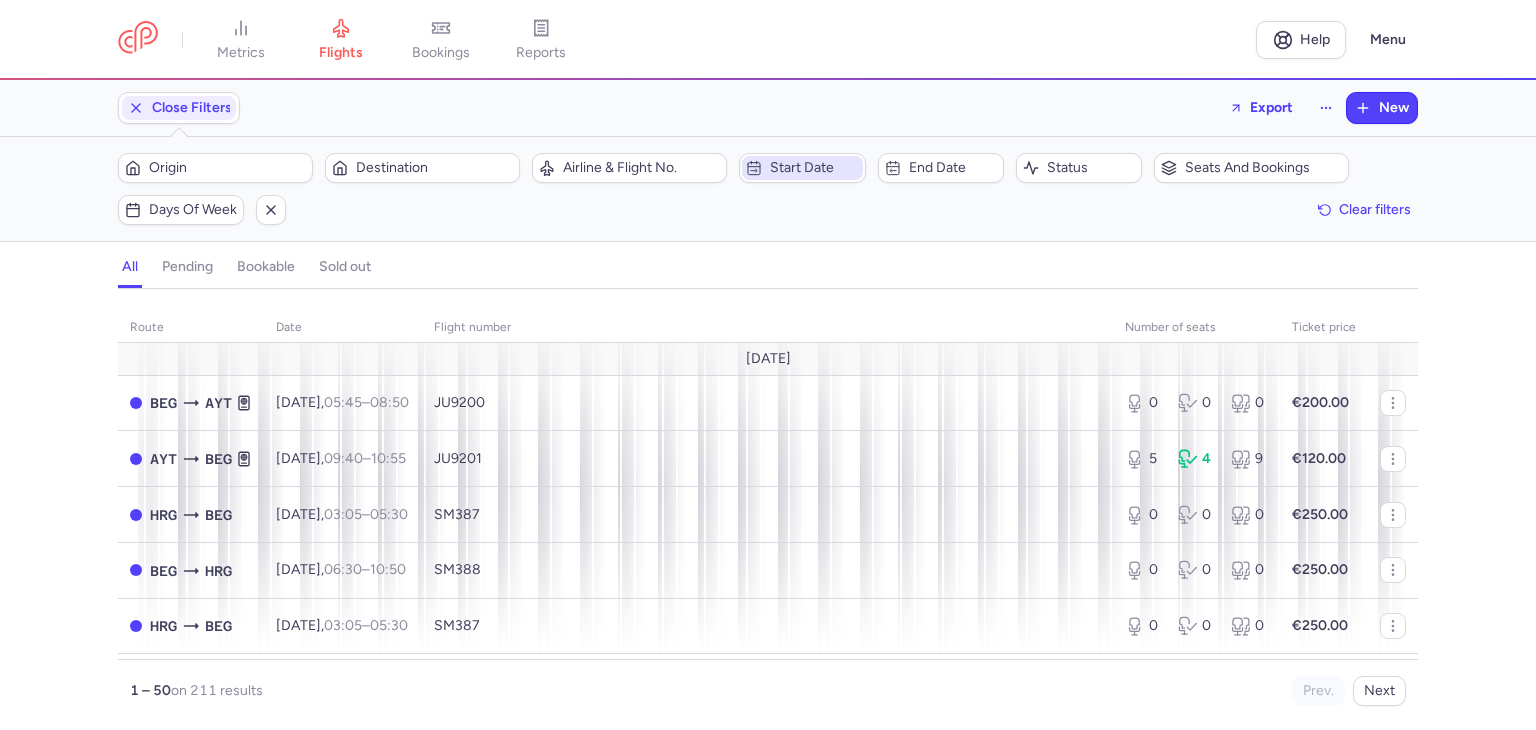 click on "Start date" at bounding box center [802, 168] 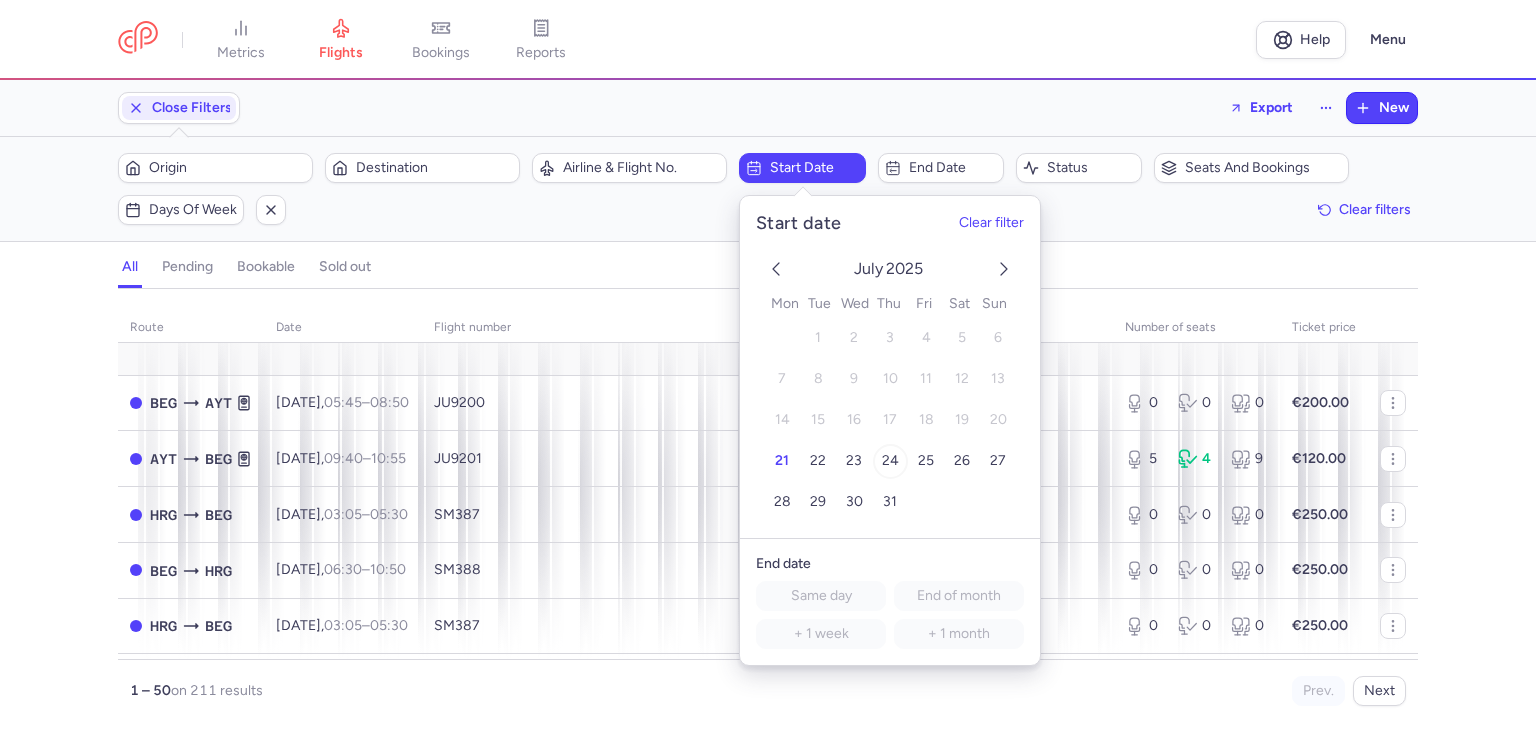 click on "24" at bounding box center (890, 460) 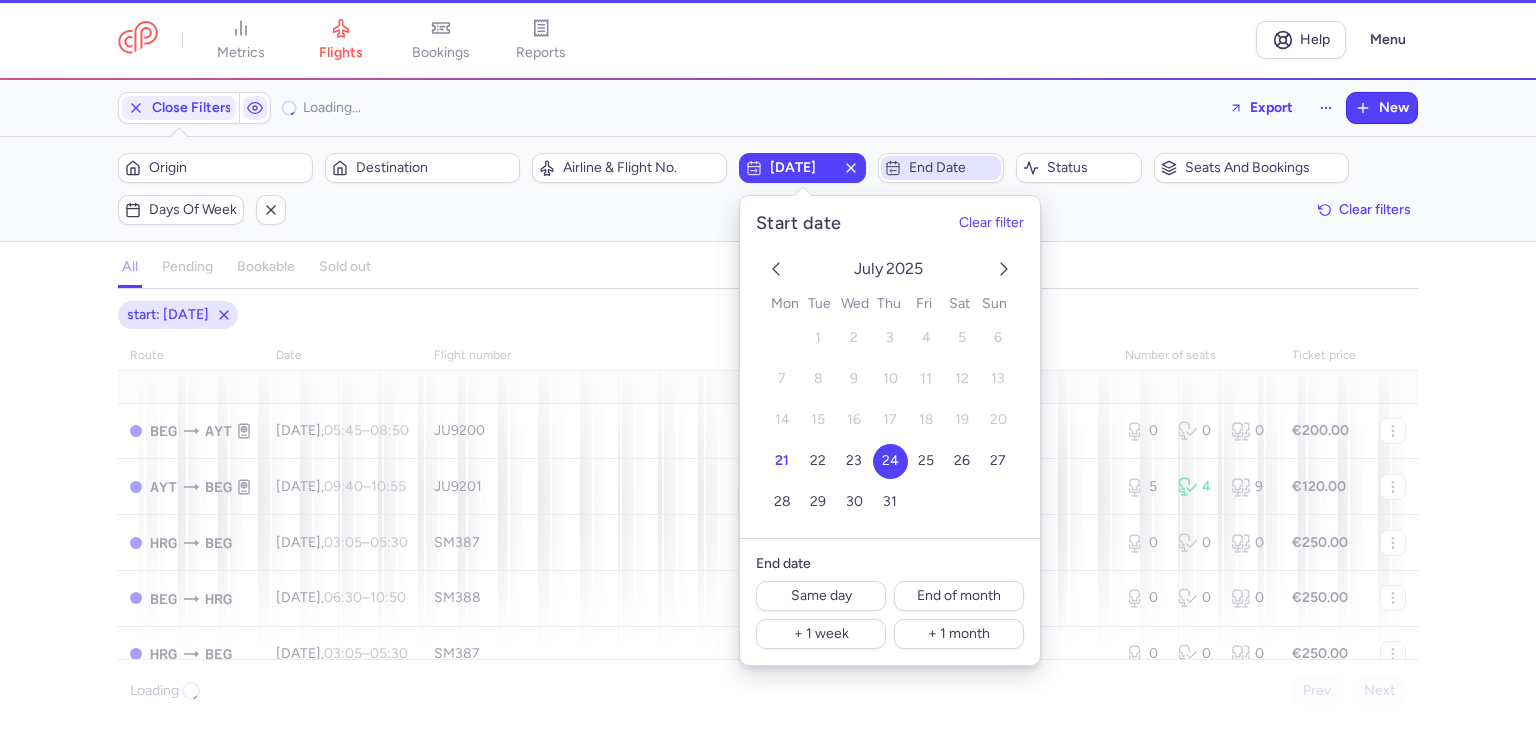 click on "End date" at bounding box center [953, 168] 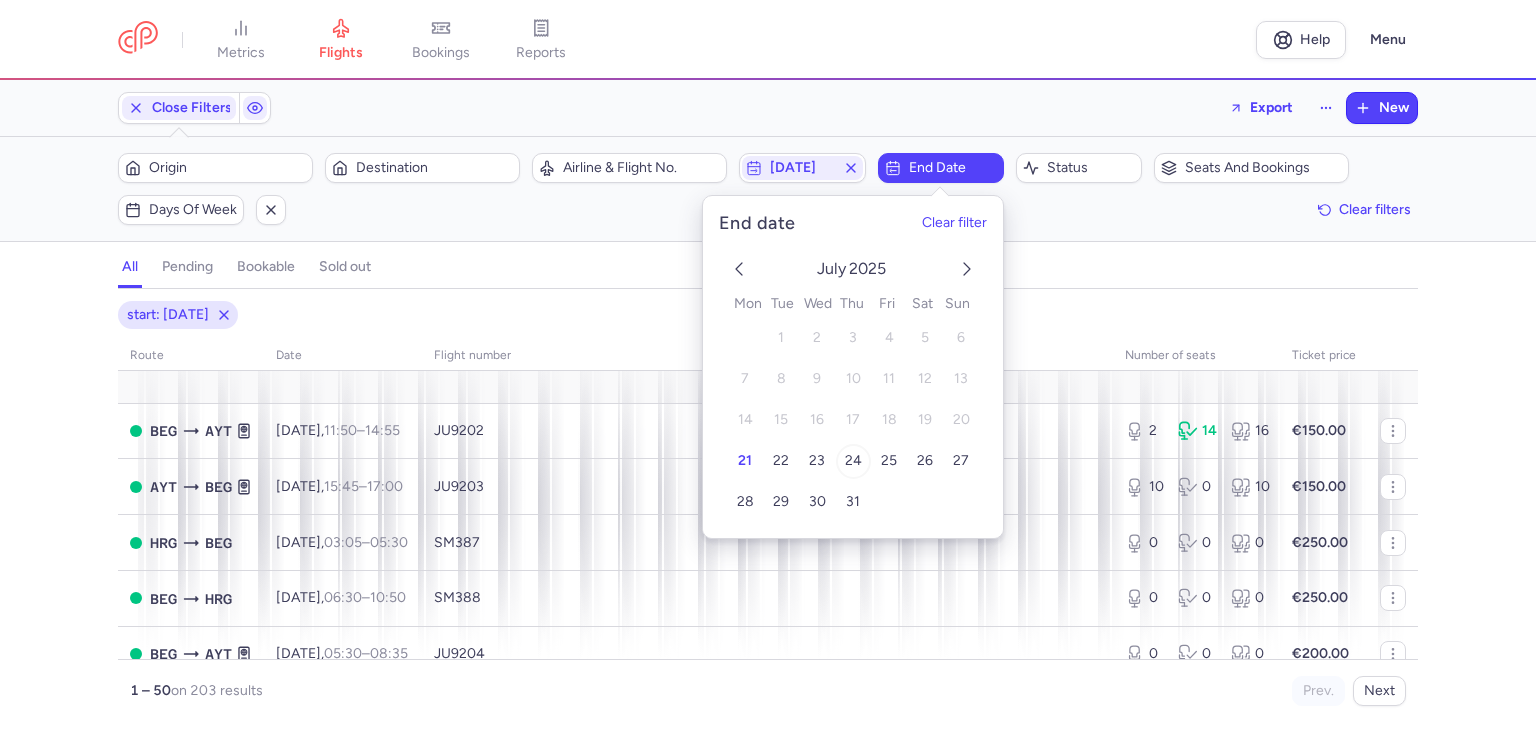 click on "24" at bounding box center [852, 461] 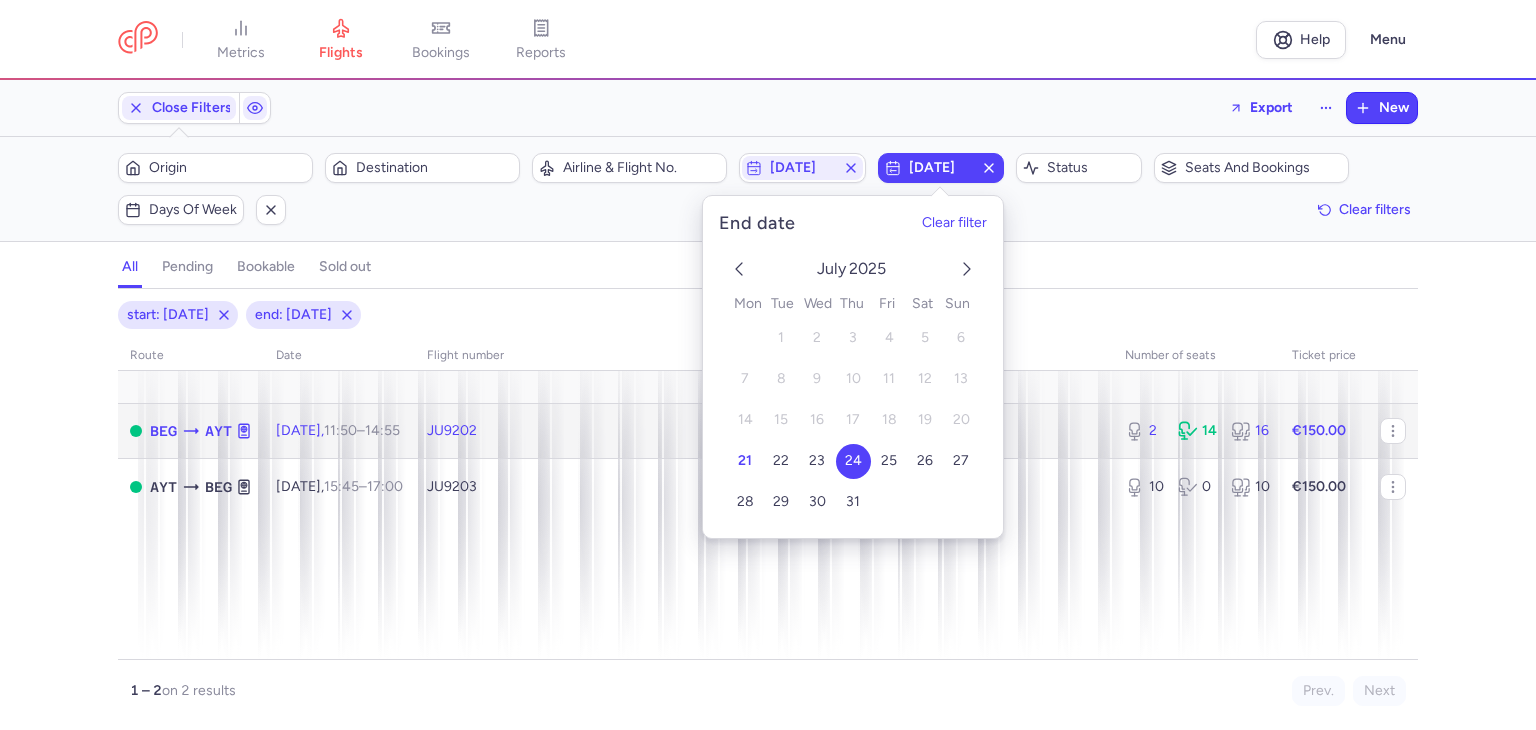 click on "JU9202" at bounding box center (764, 431) 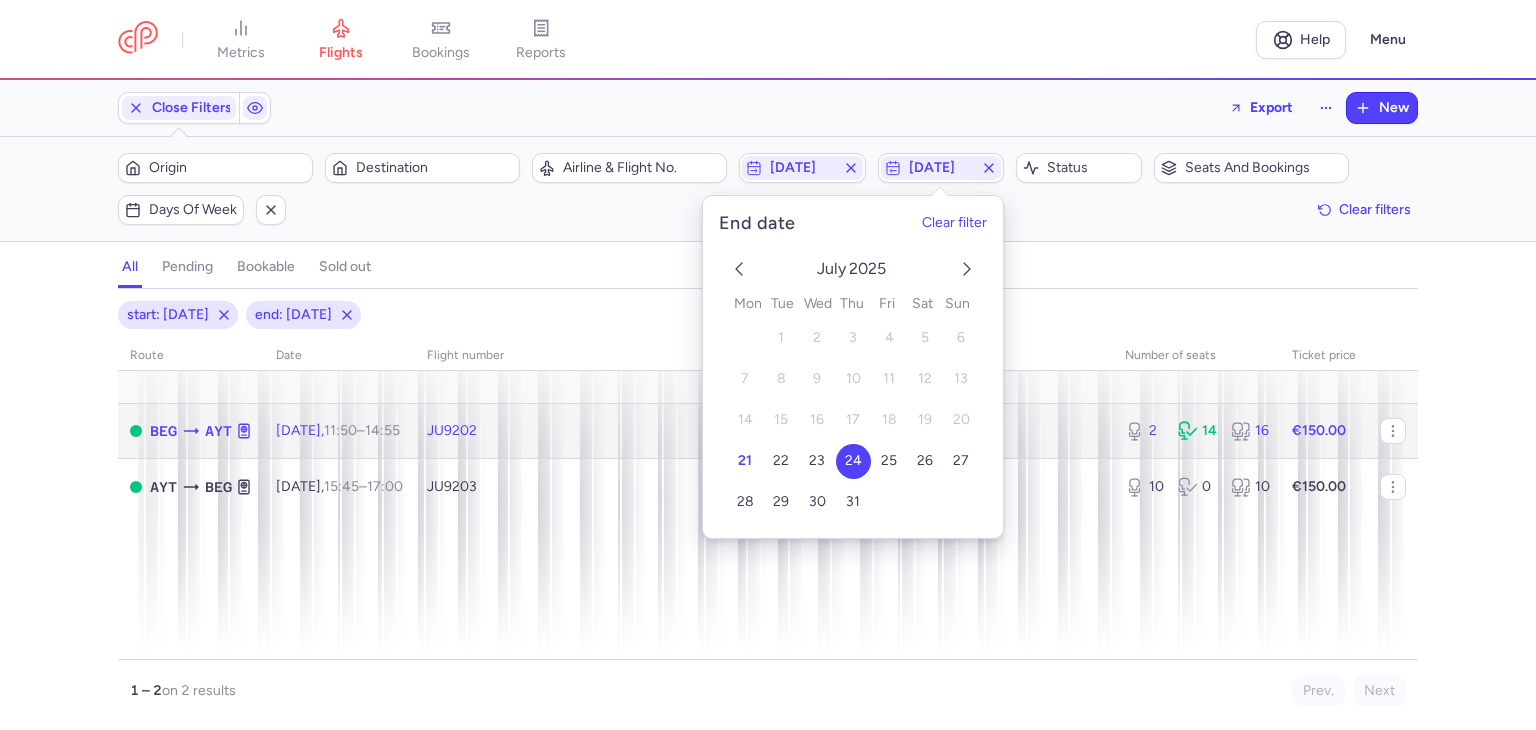 select on "days" 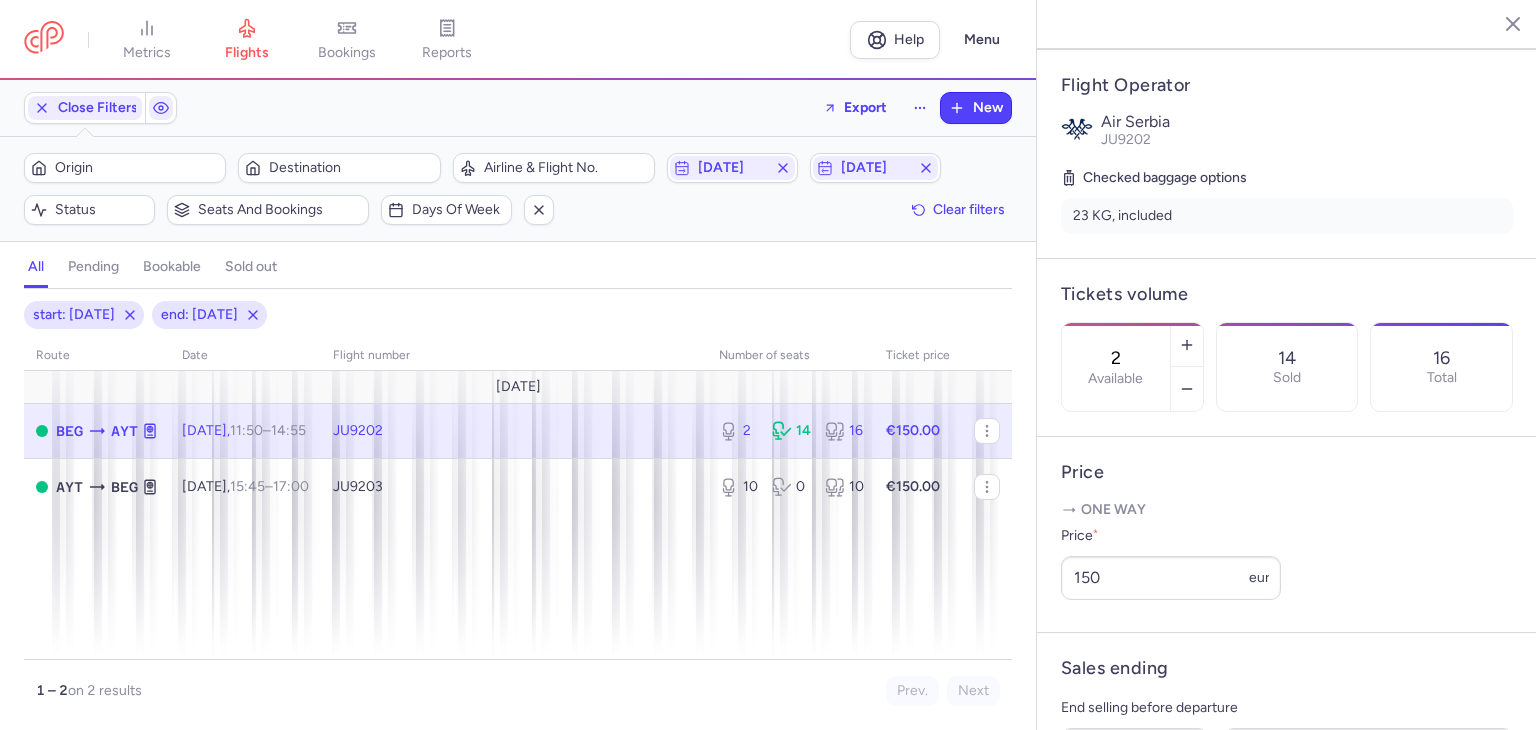 scroll, scrollTop: 500, scrollLeft: 0, axis: vertical 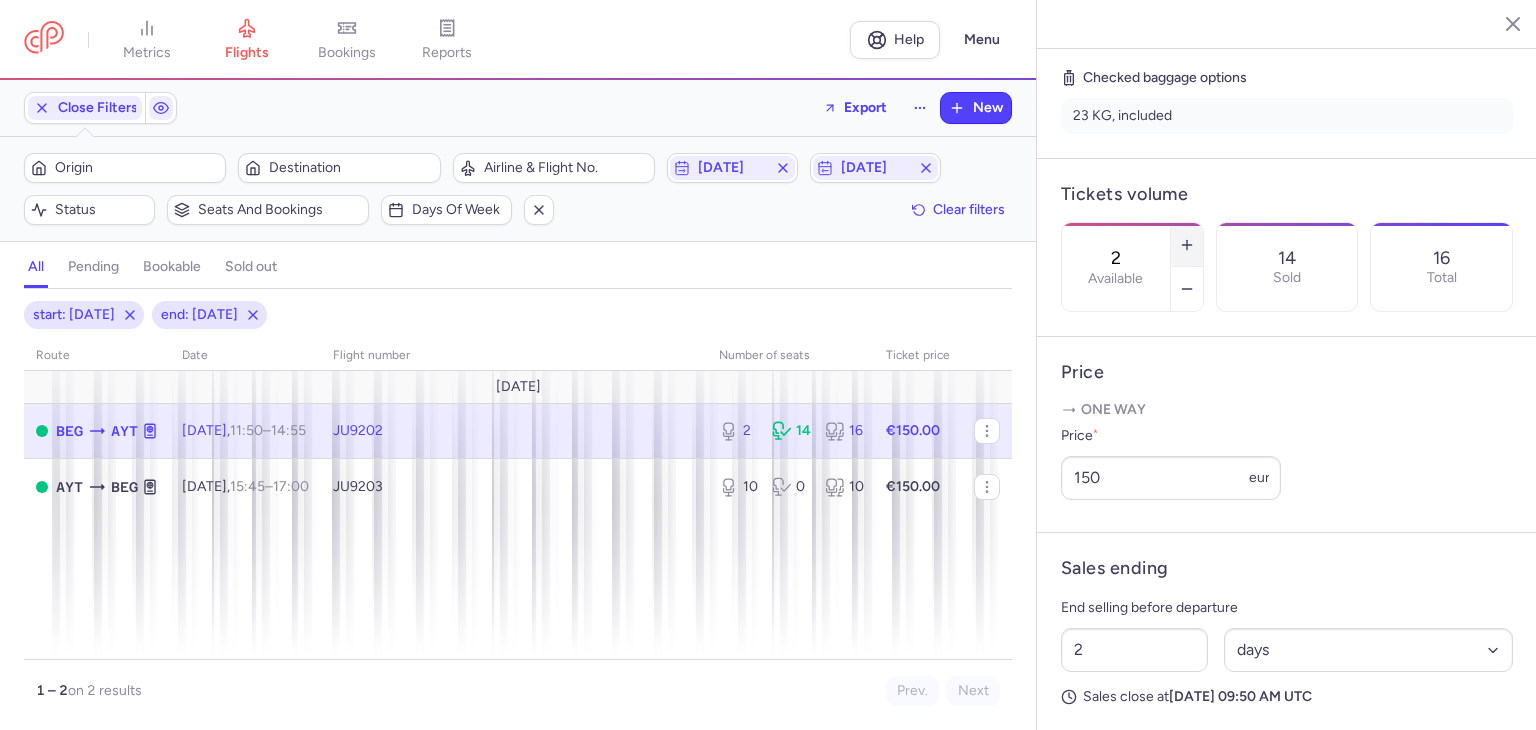 click 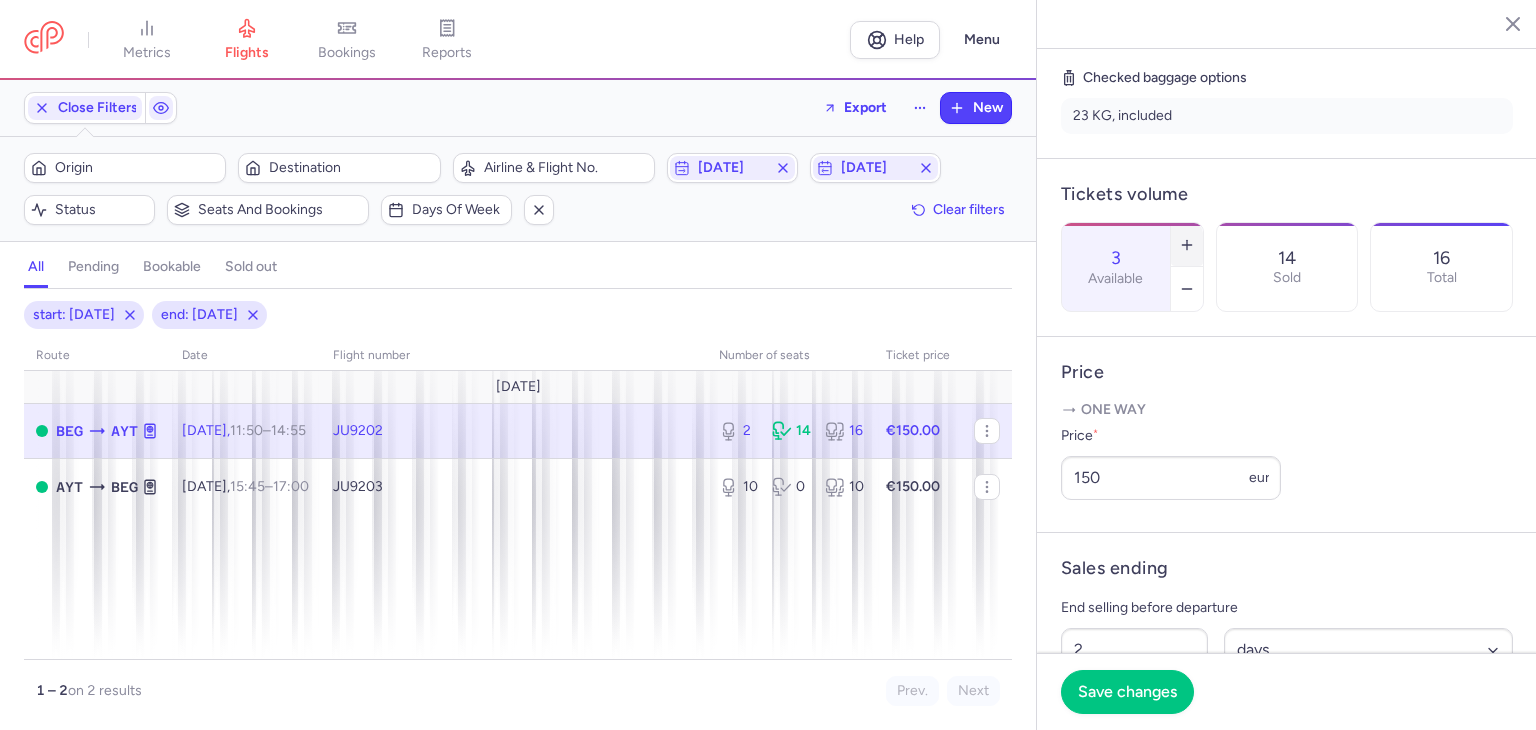 click 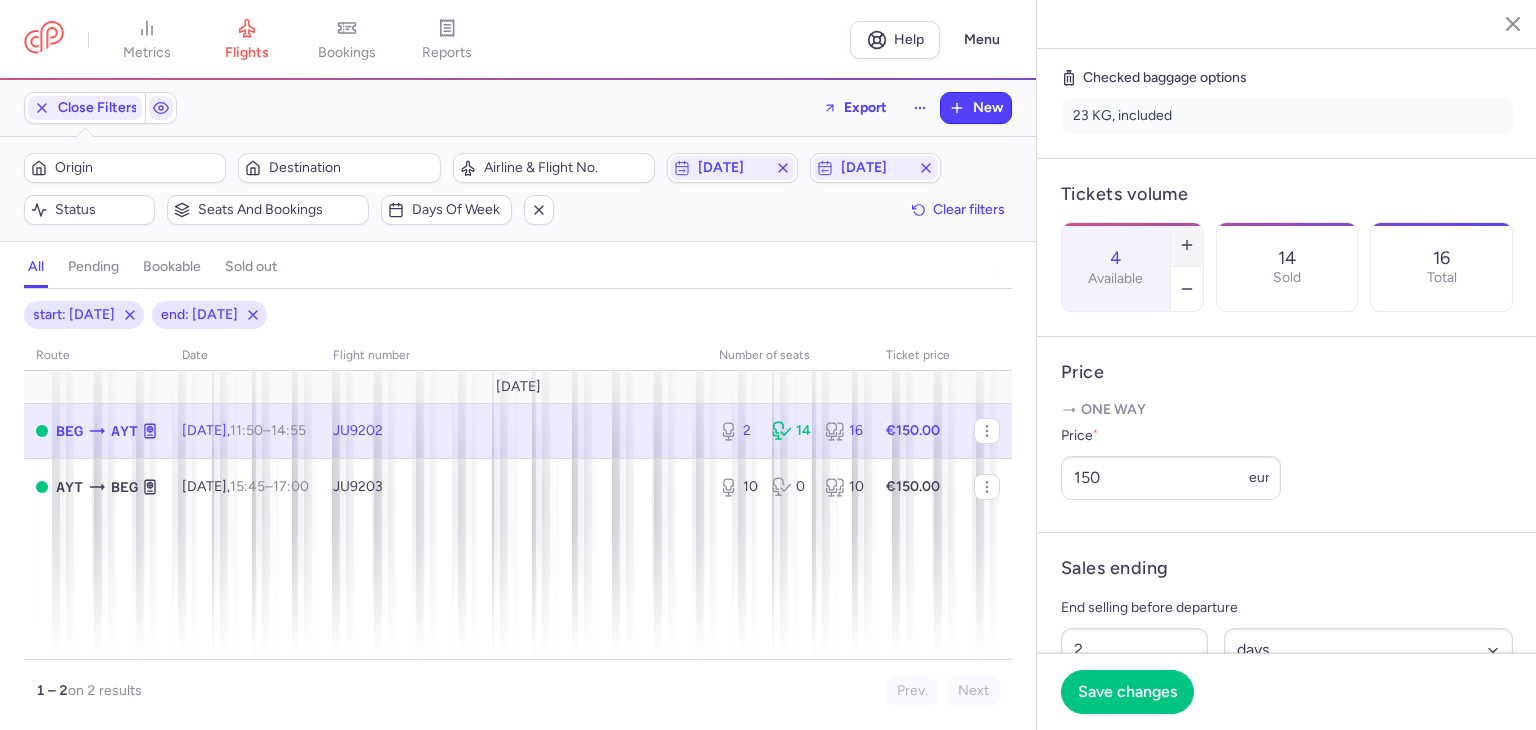 click 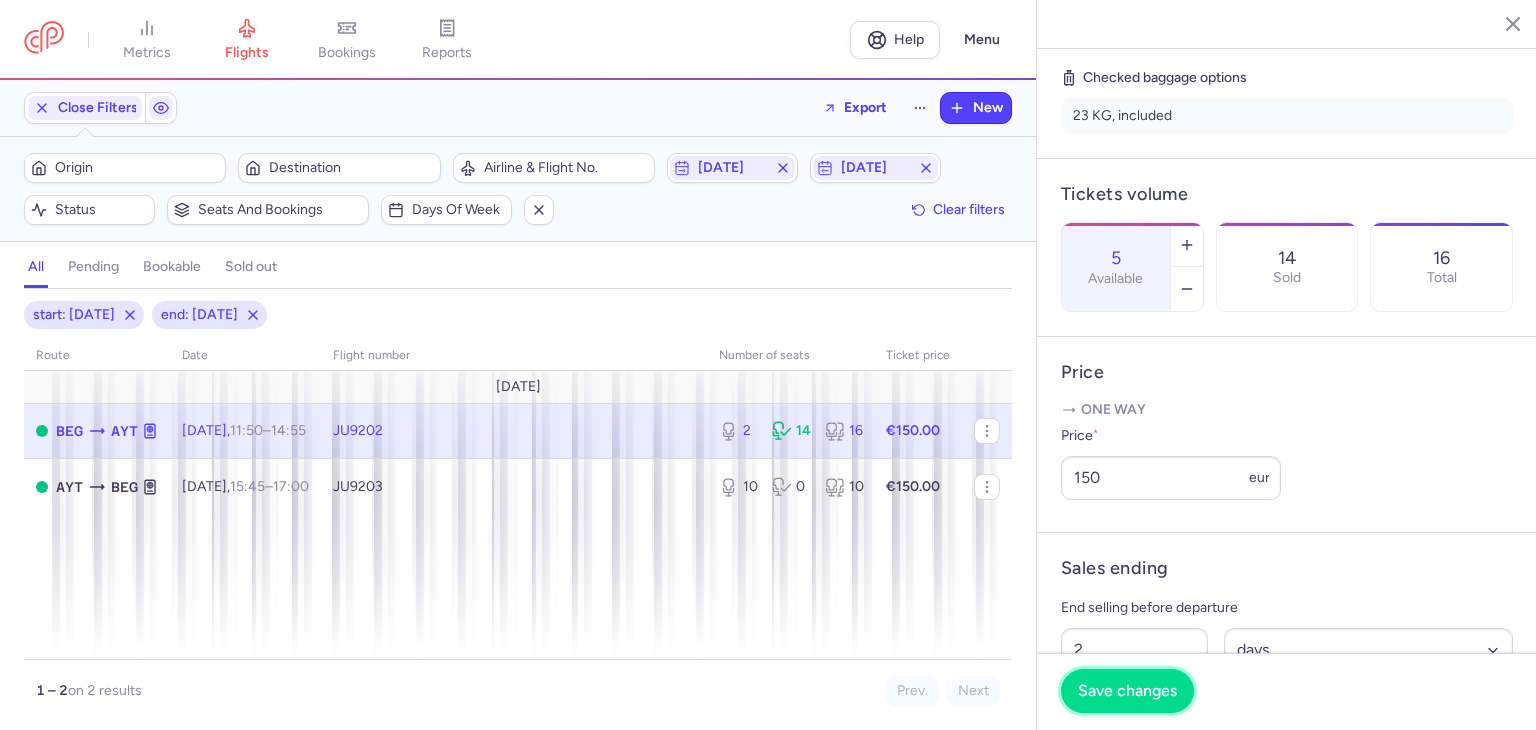 click on "Save changes" at bounding box center (1127, 691) 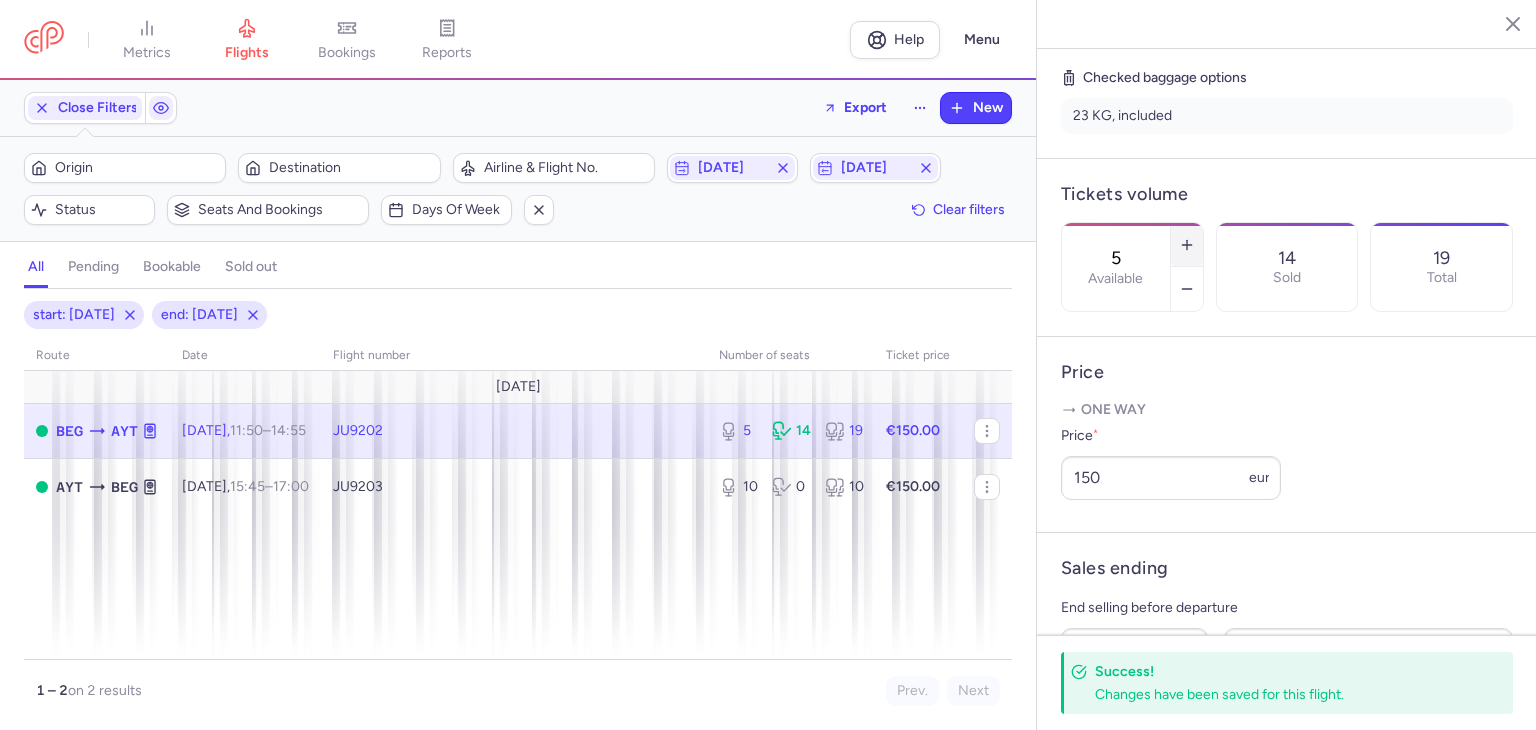 click at bounding box center [1187, 245] 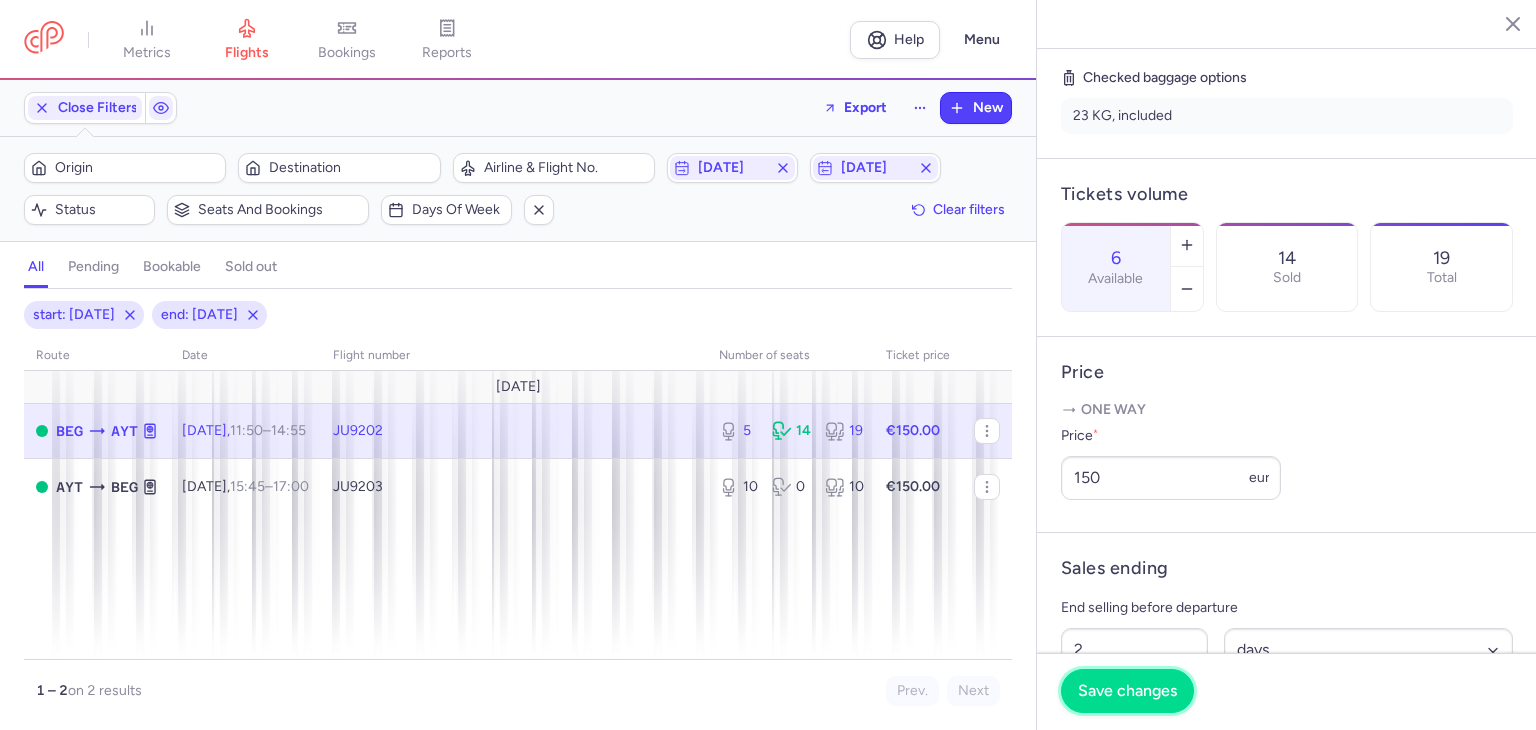 click on "Save changes" at bounding box center (1127, 691) 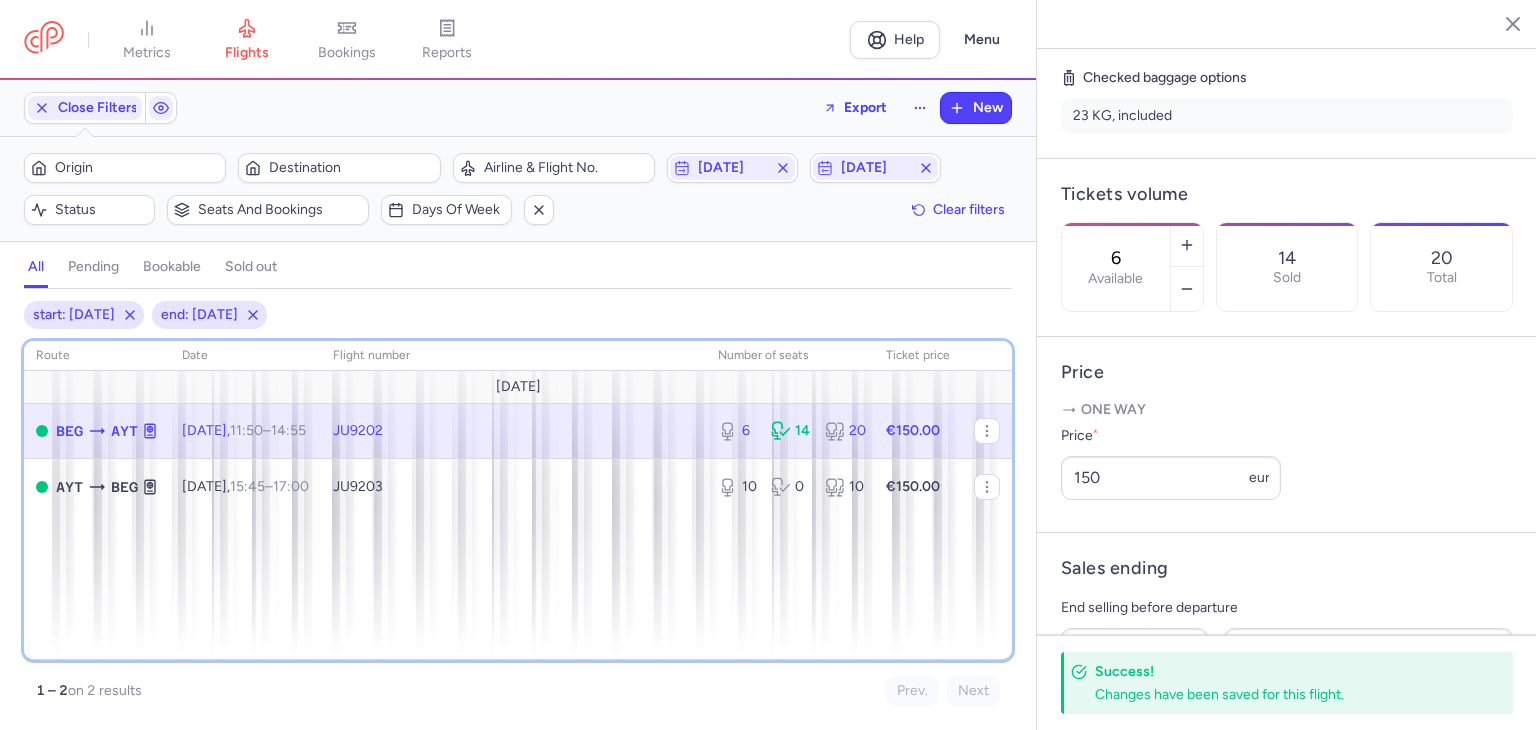 click on "route date Flight number number of seats Ticket price [DATE]  BEG  AYT [DATE]  11:50  –  14:55  +0  JU9202  6 14 20 €150.00  AYT  BEG [DATE]  15:45  –  17:00  +0  JU9203  10 0 10 €150.00" at bounding box center (518, 500) 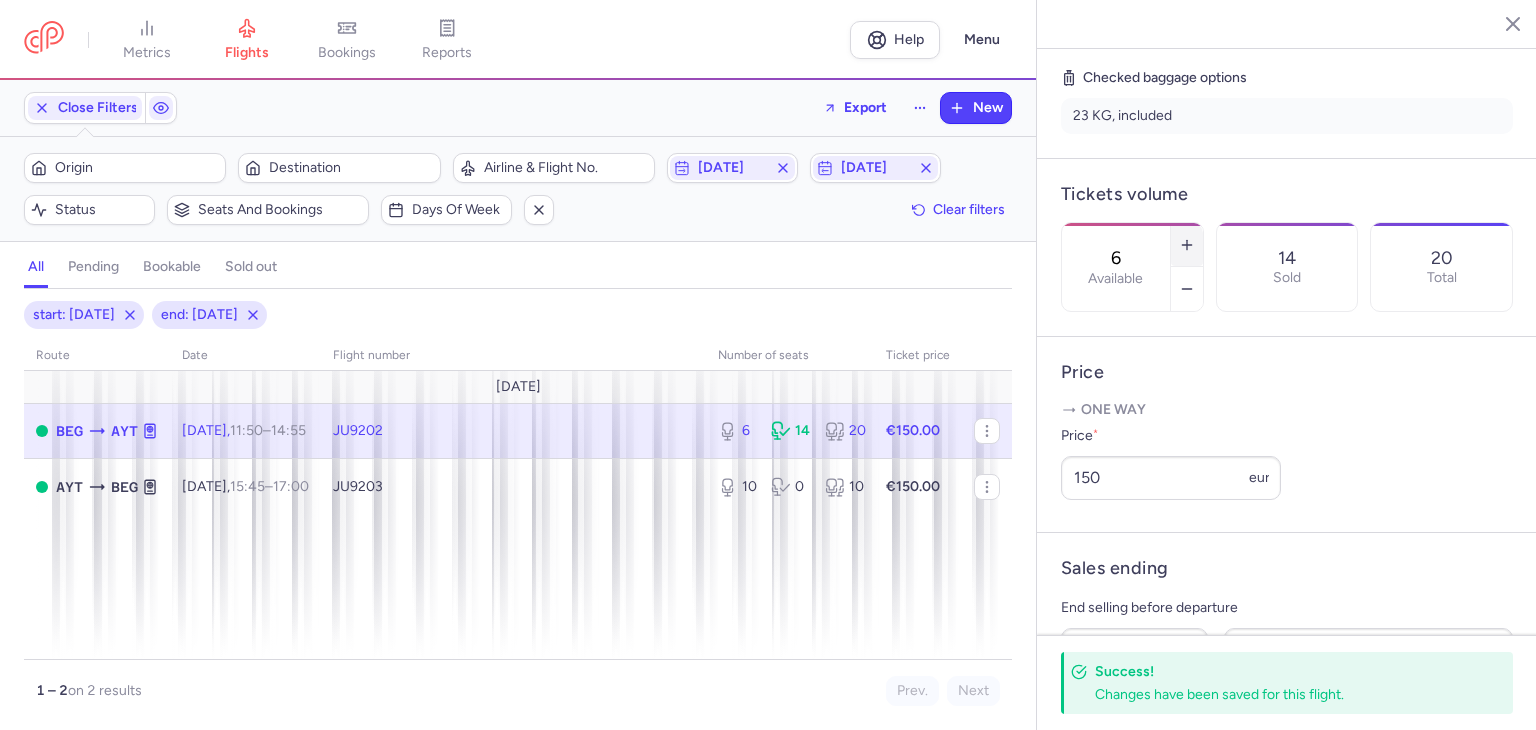 click 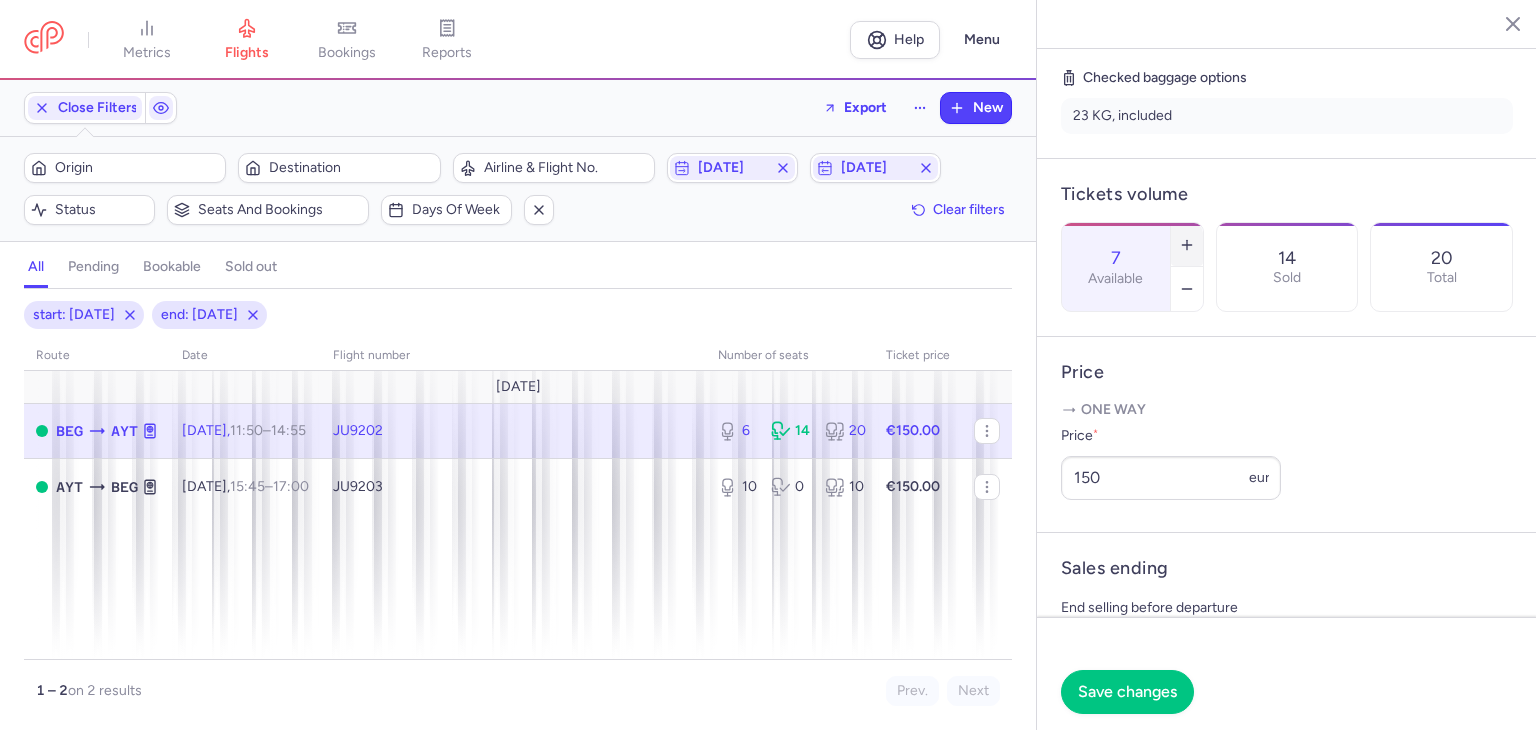 click 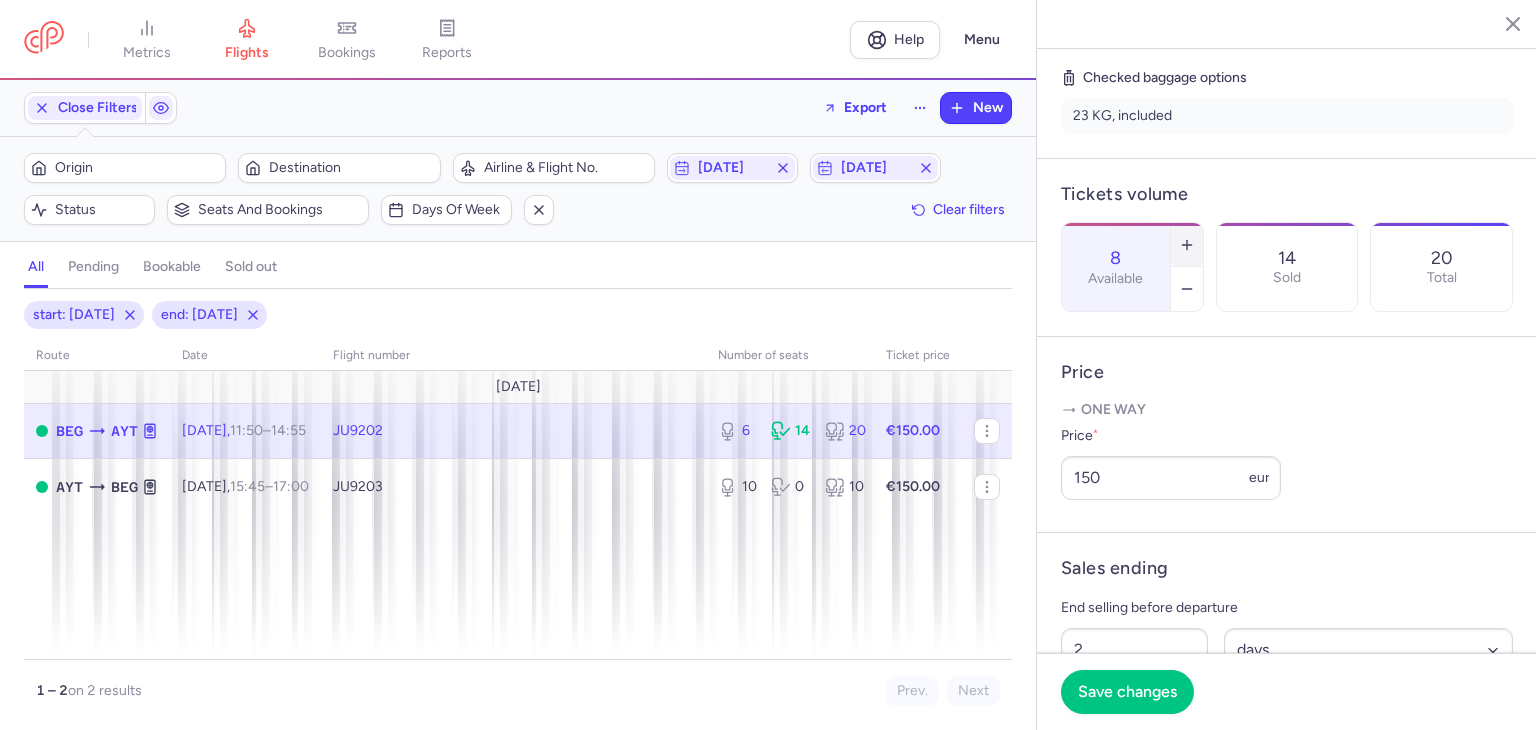 click 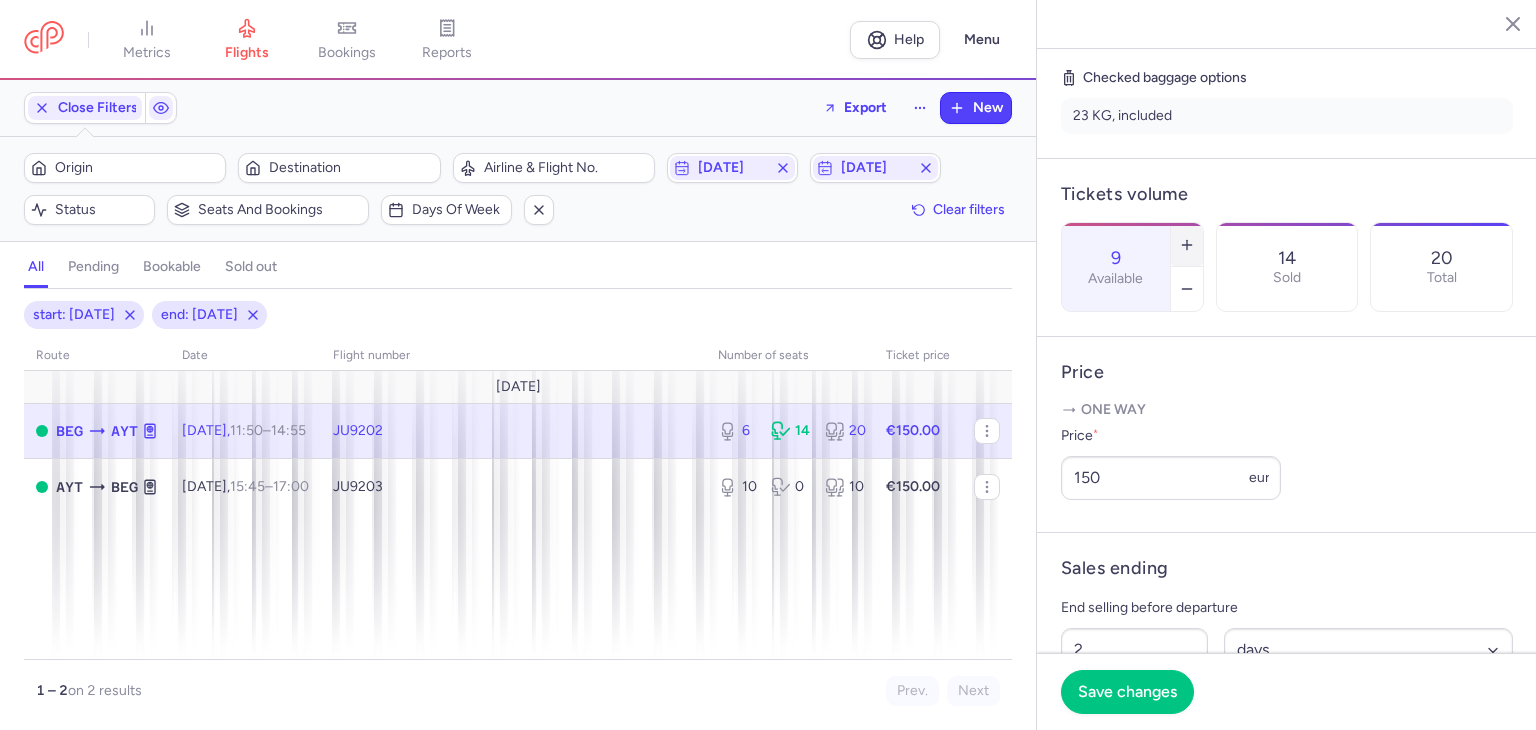 click 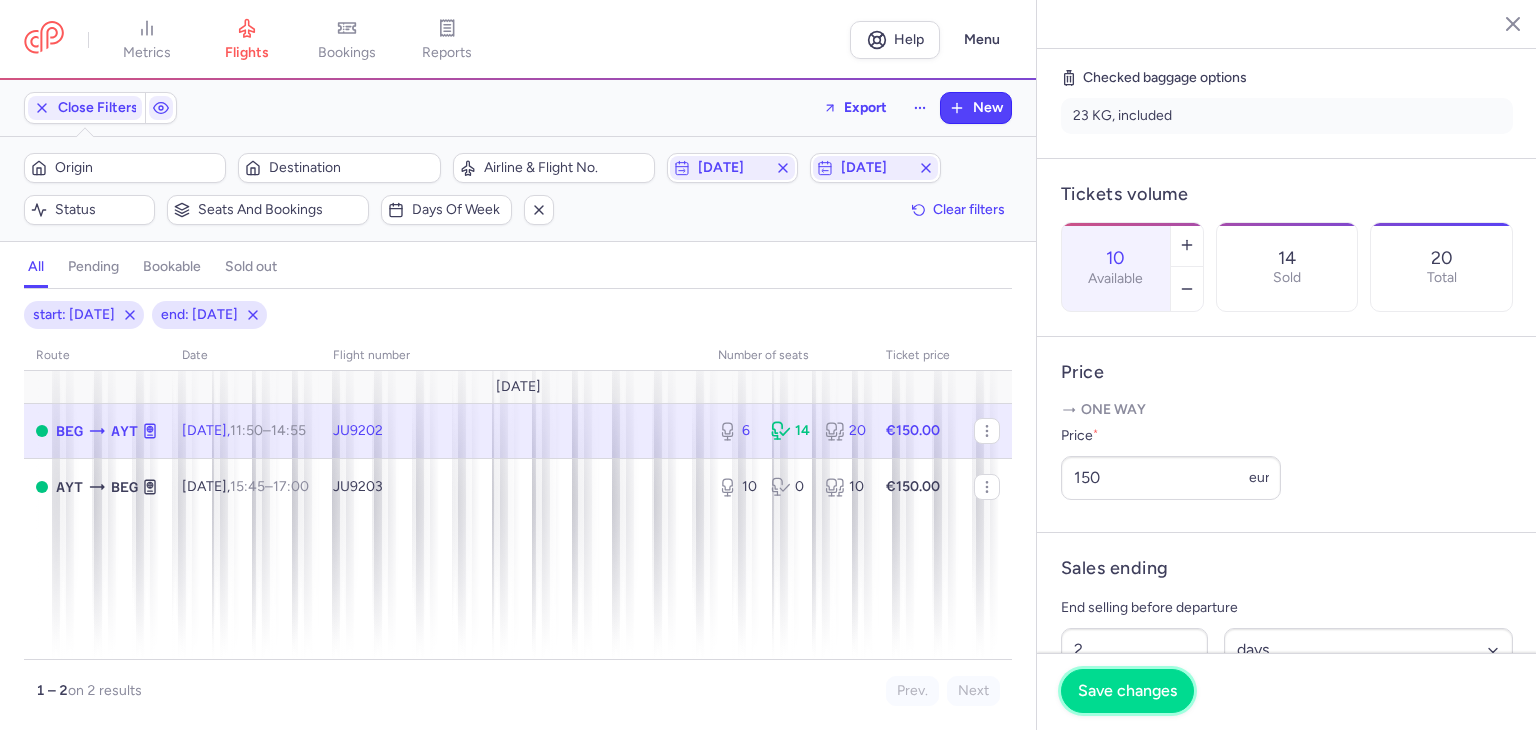 click on "Save changes" at bounding box center (1127, 691) 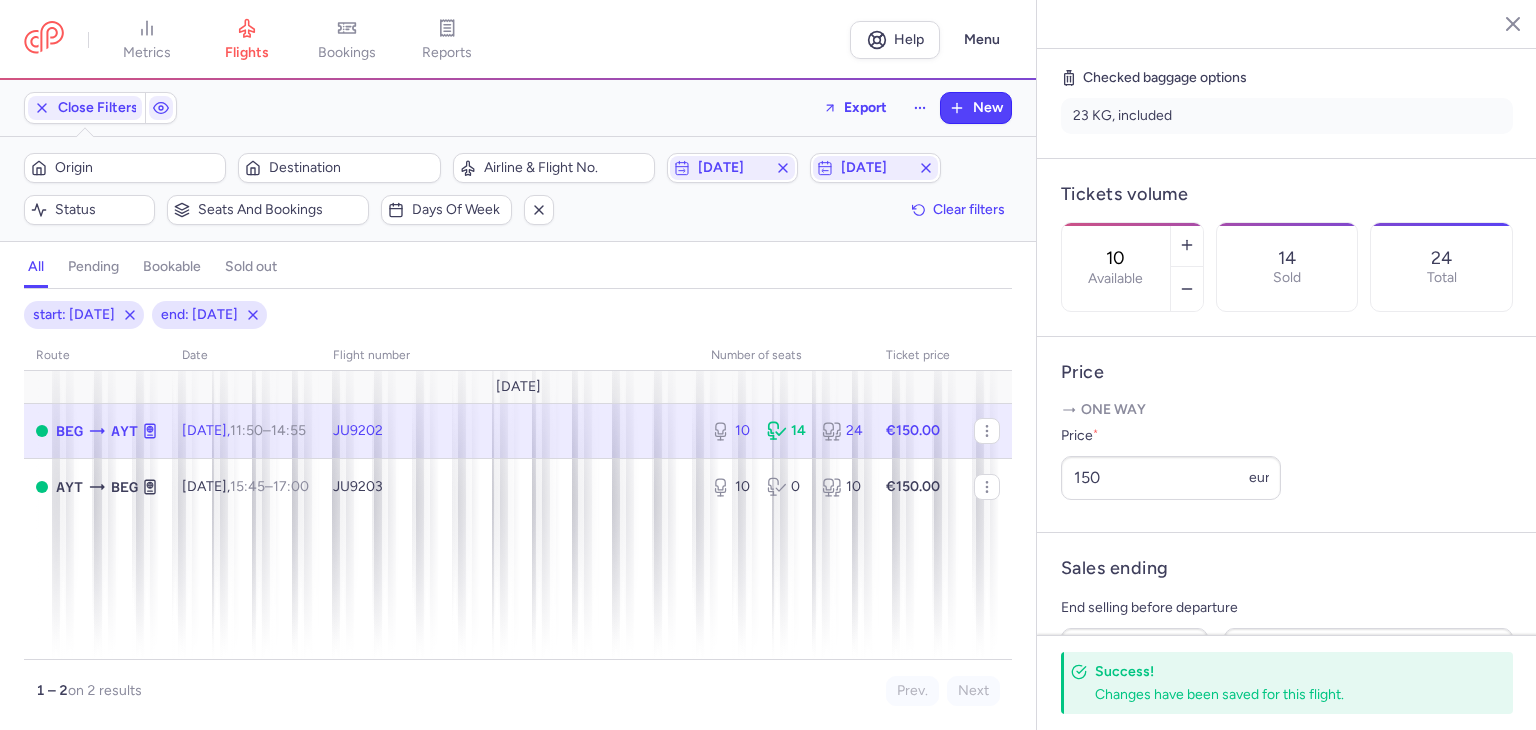 click on "10  Available  14 Sold 24 Total" at bounding box center (1287, 267) 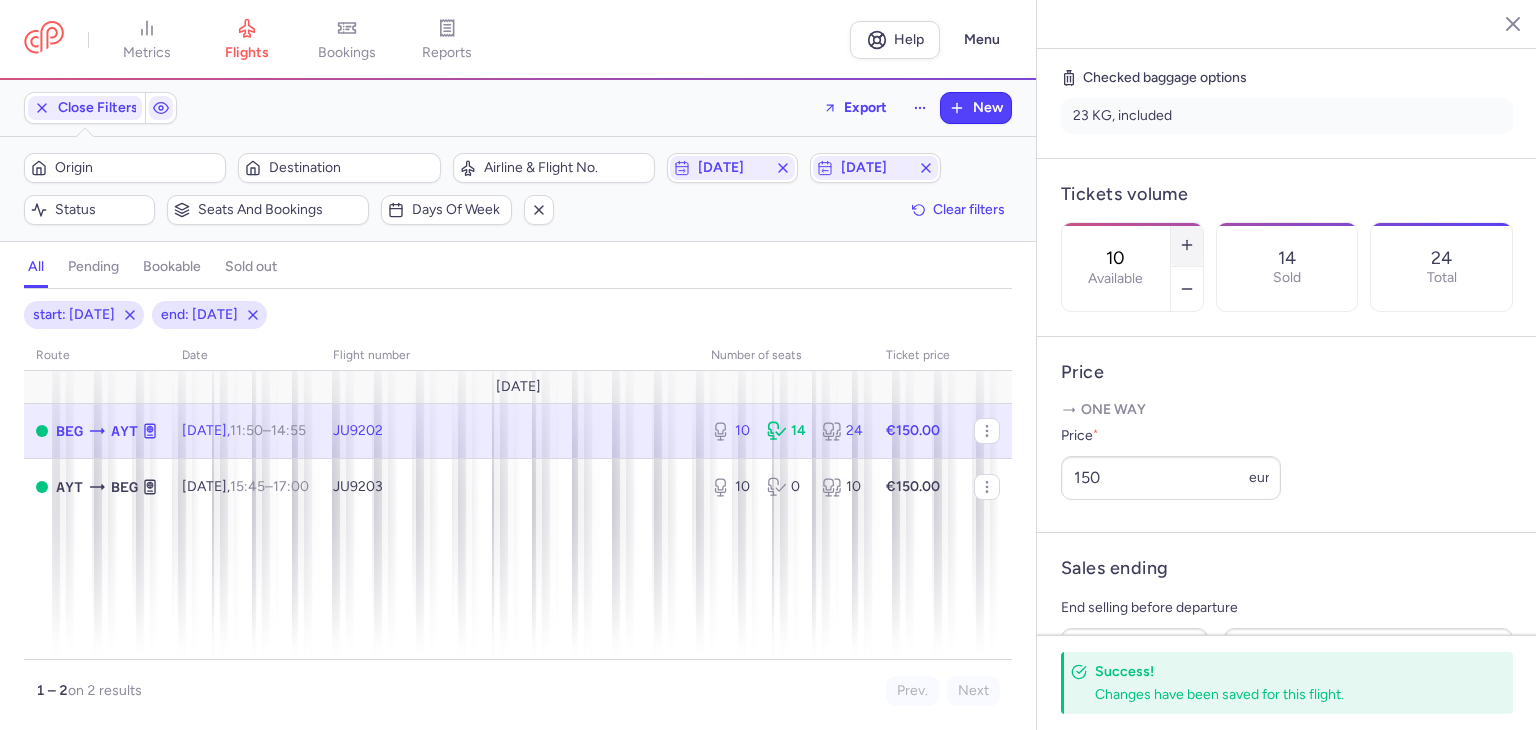 click at bounding box center (1187, 245) 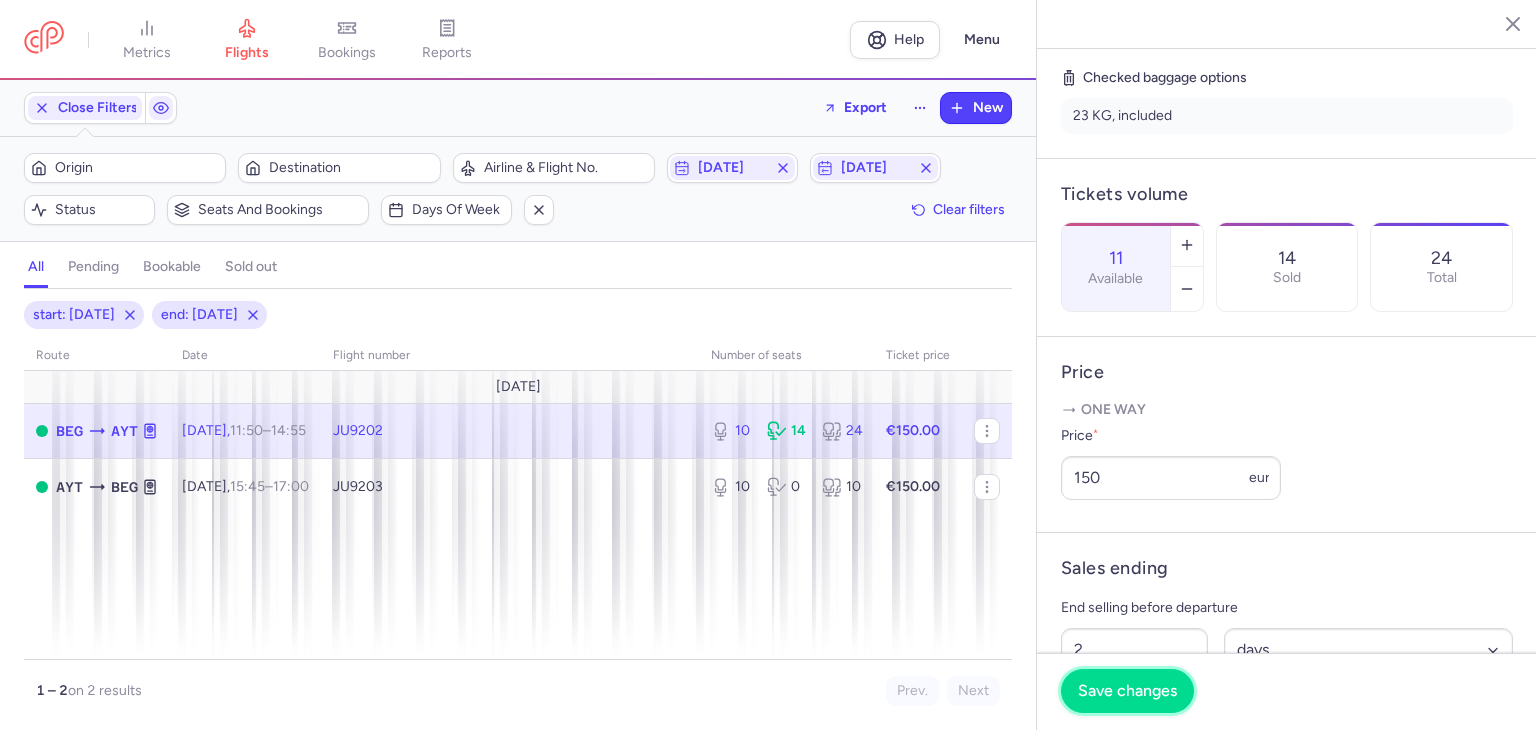 click on "Save changes" at bounding box center (1127, 691) 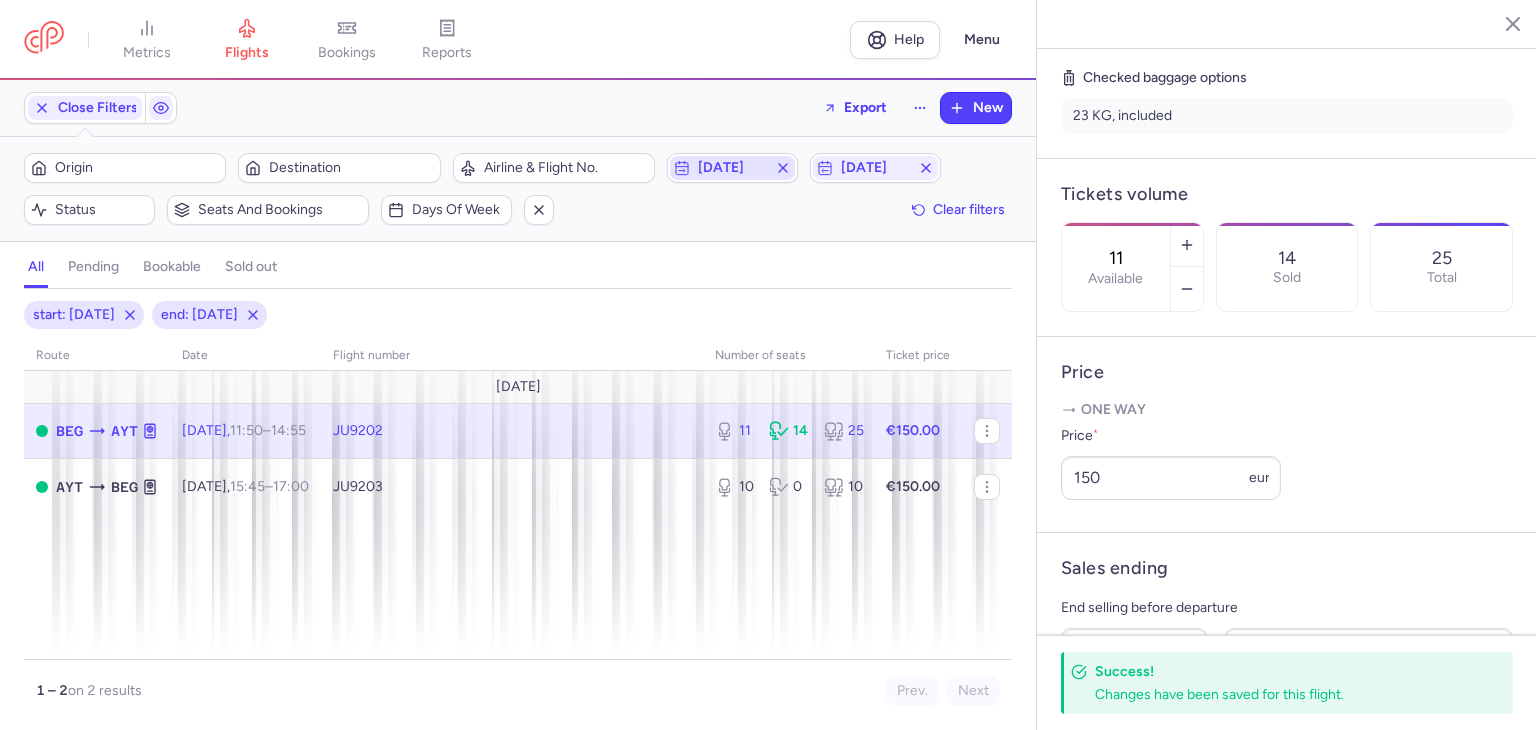 click 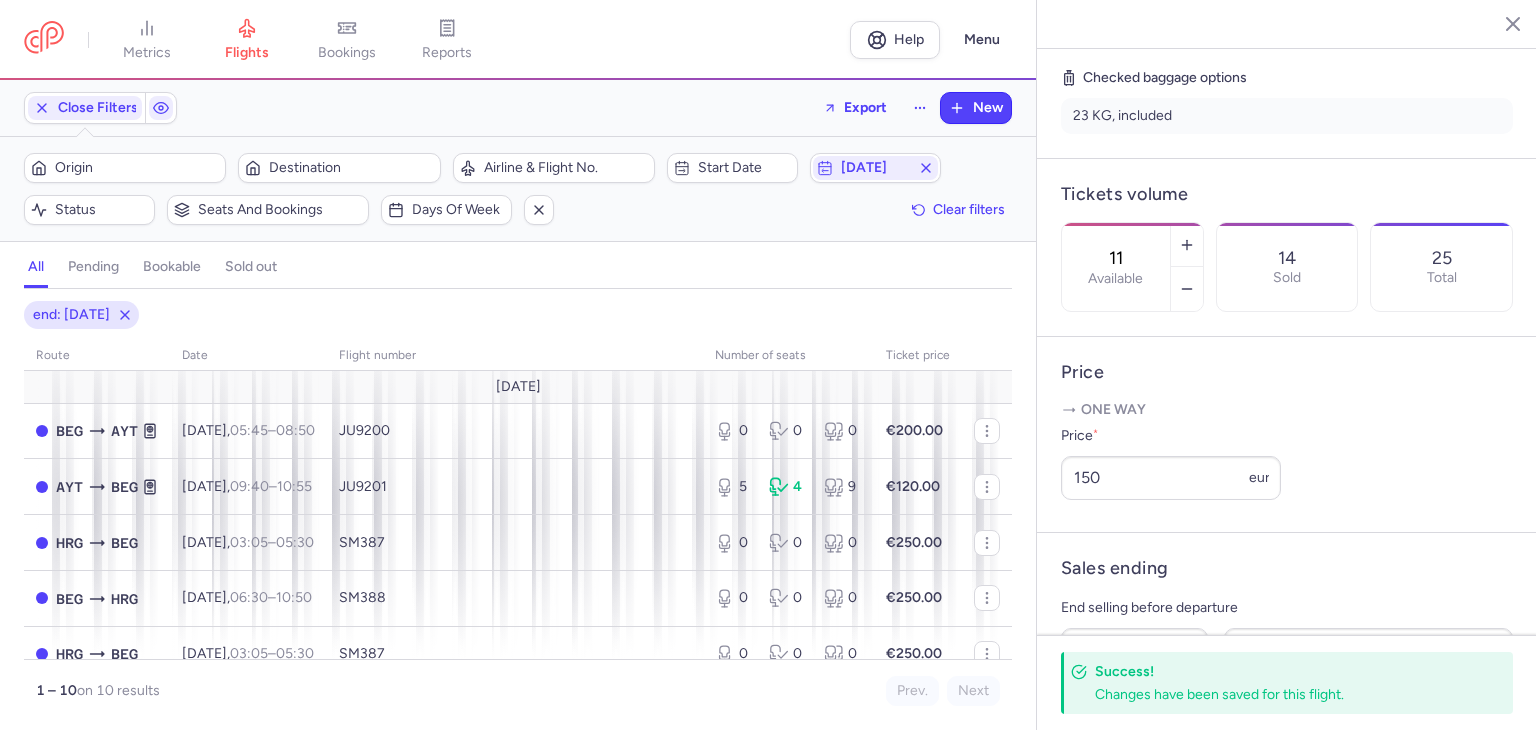 click on "Origin  Destination  Airline & Flight No.  Start date  [DATE]  Status  Seats and bookings  Days of week  Clear filters" at bounding box center (518, 189) 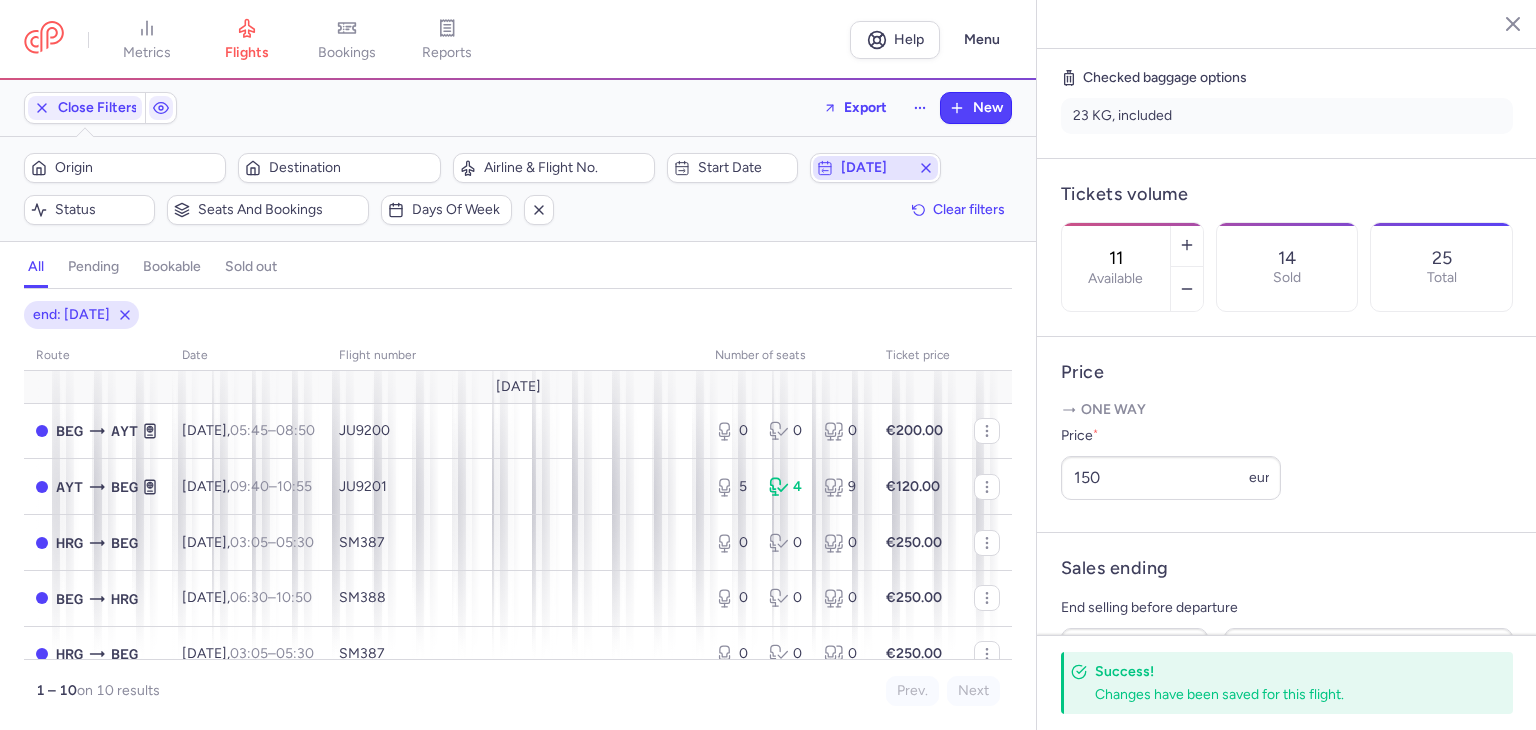 click 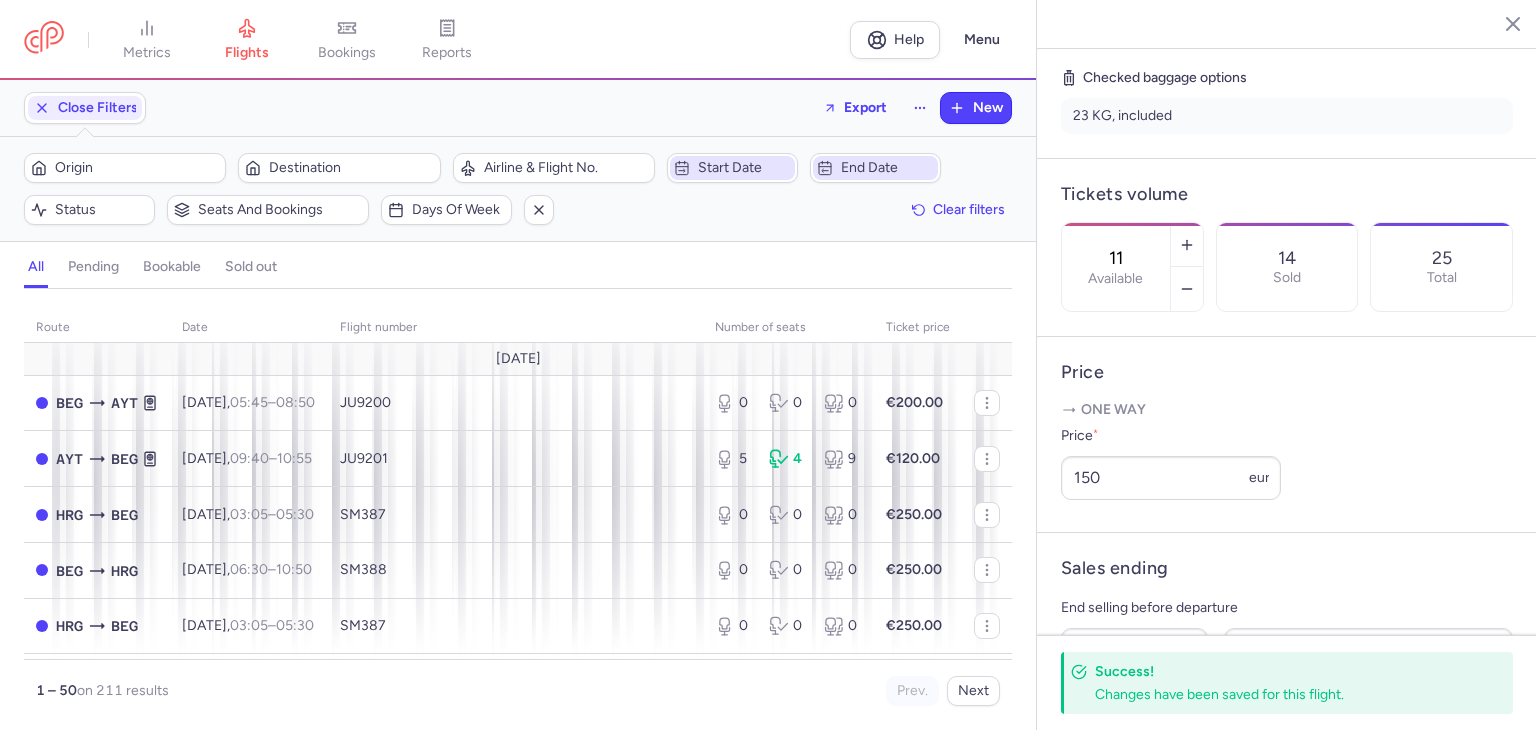 click on "Start date" at bounding box center [744, 168] 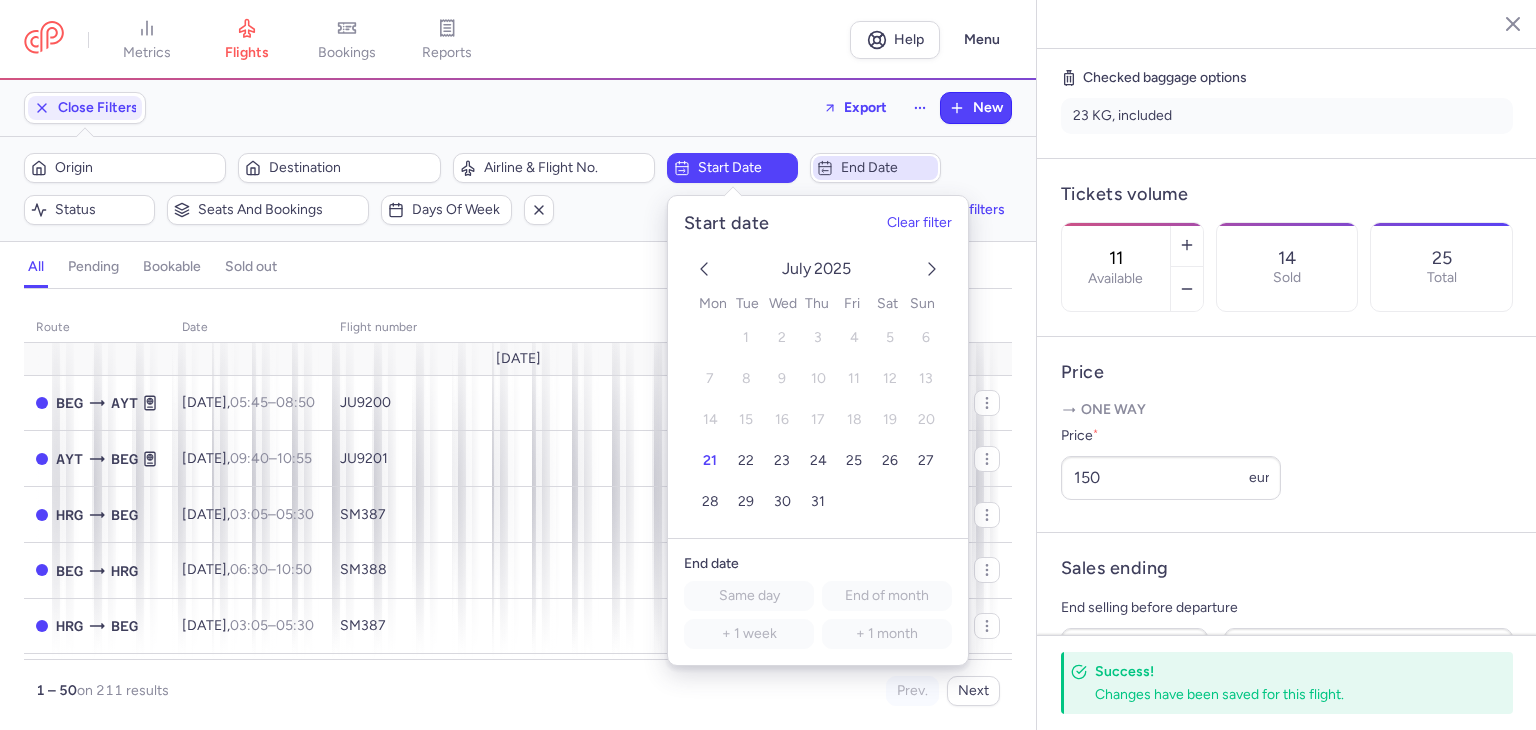 click on "[DATE] 1 2 3 4 5 6 7 8 9 10 11 12 13 14 15 16 17 18 19 20 21 22 23 24 25 26 27 28 29 30 31" at bounding box center [818, 386] 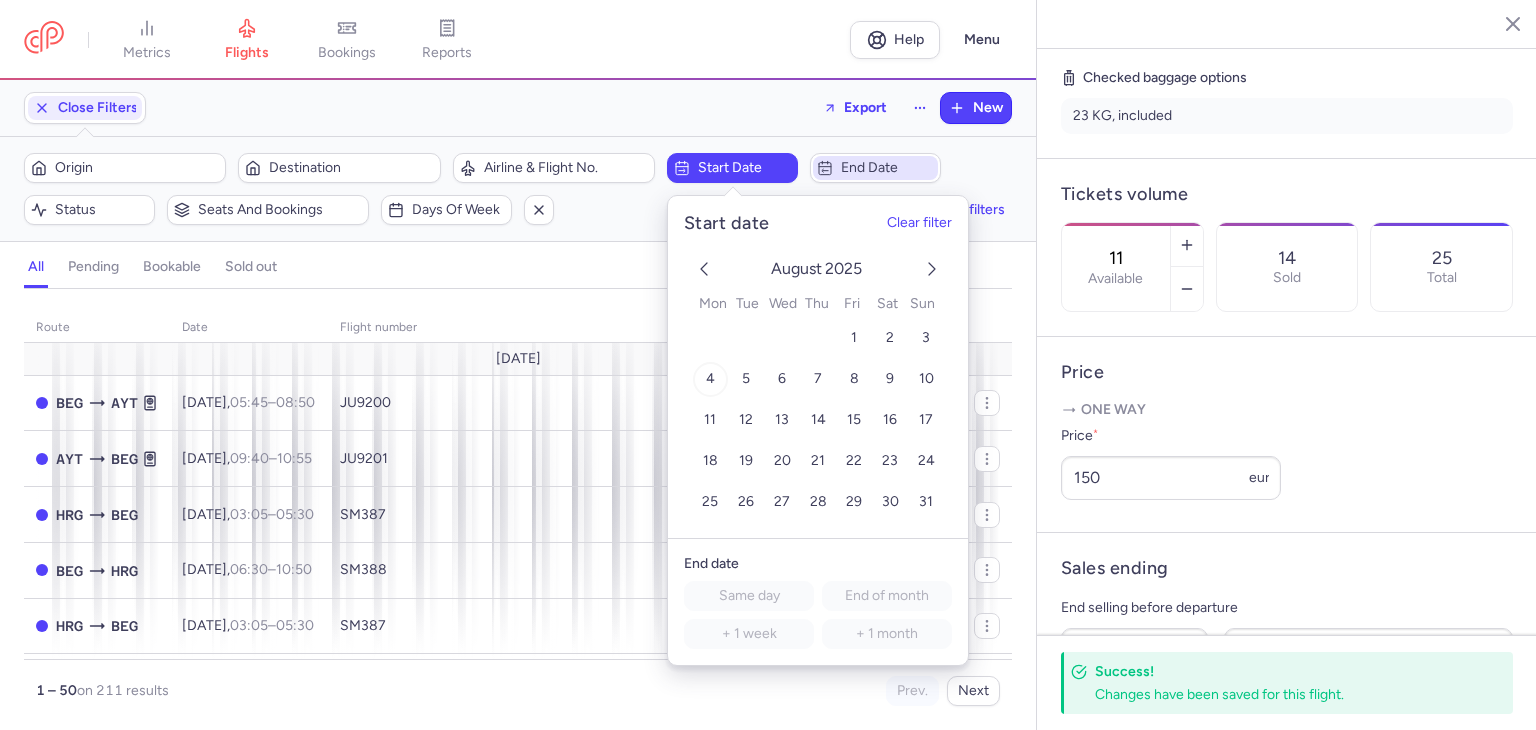 drag, startPoint x: 713, startPoint y: 374, endPoint x: 782, endPoint y: 331, distance: 81.3019 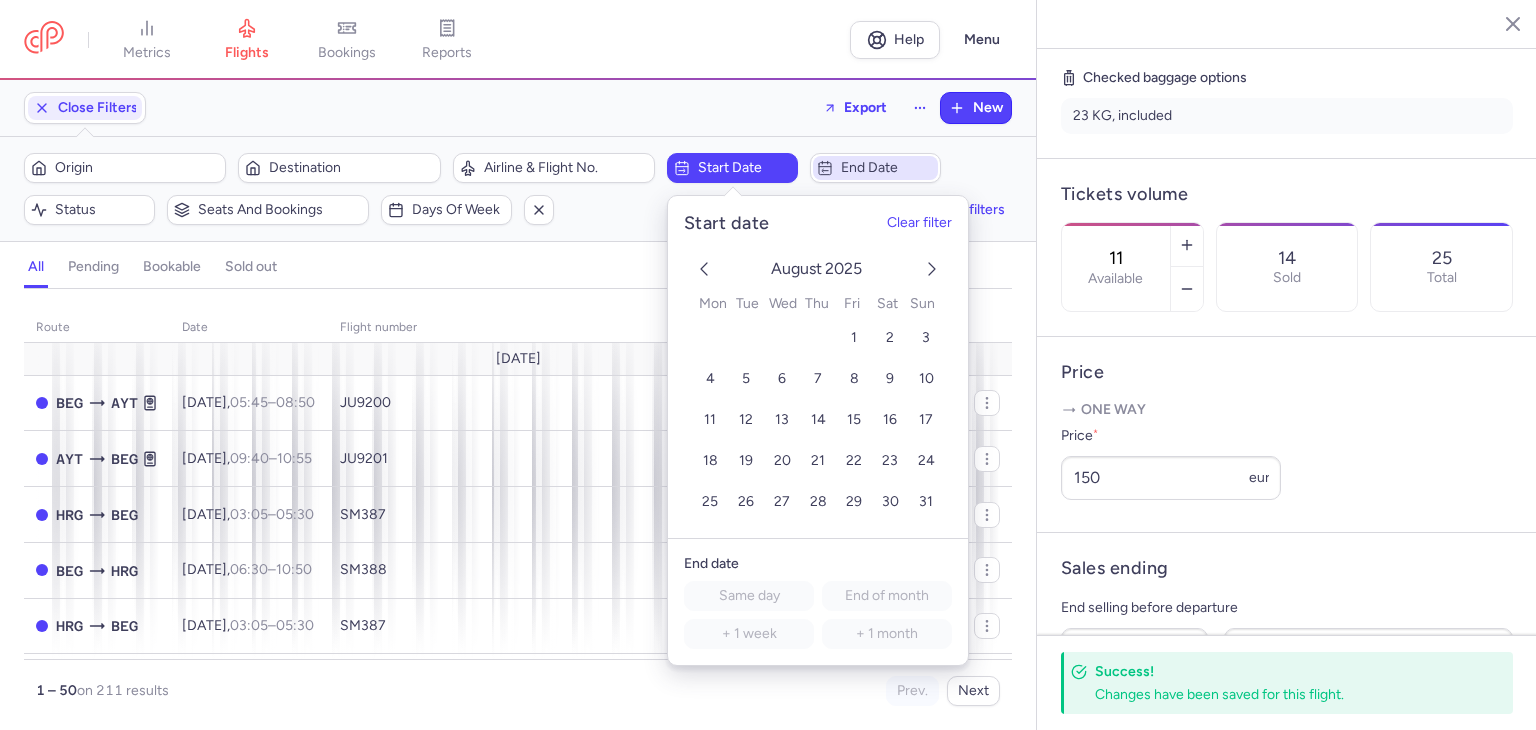 click on "4" at bounding box center [709, 379] 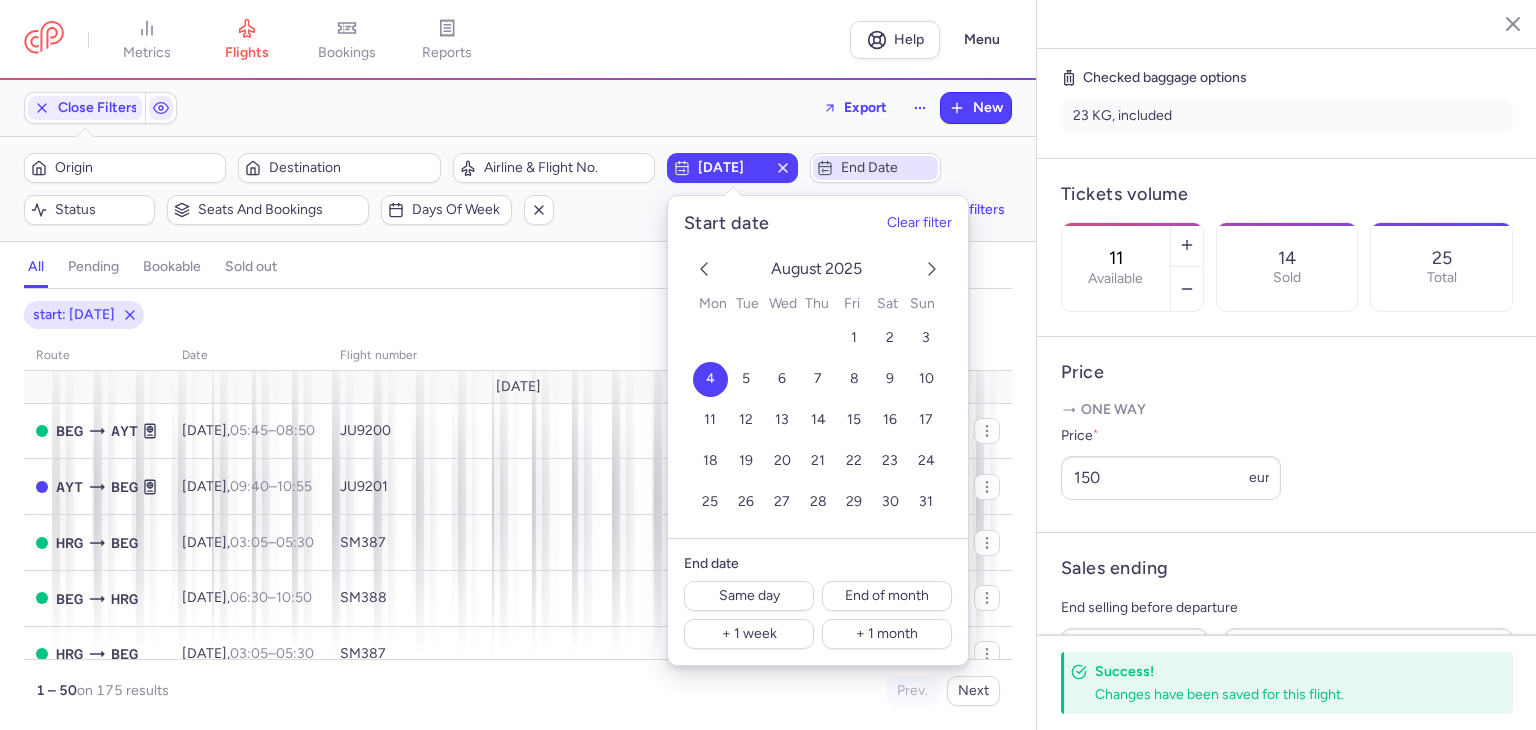 click on "End date" at bounding box center [875, 168] 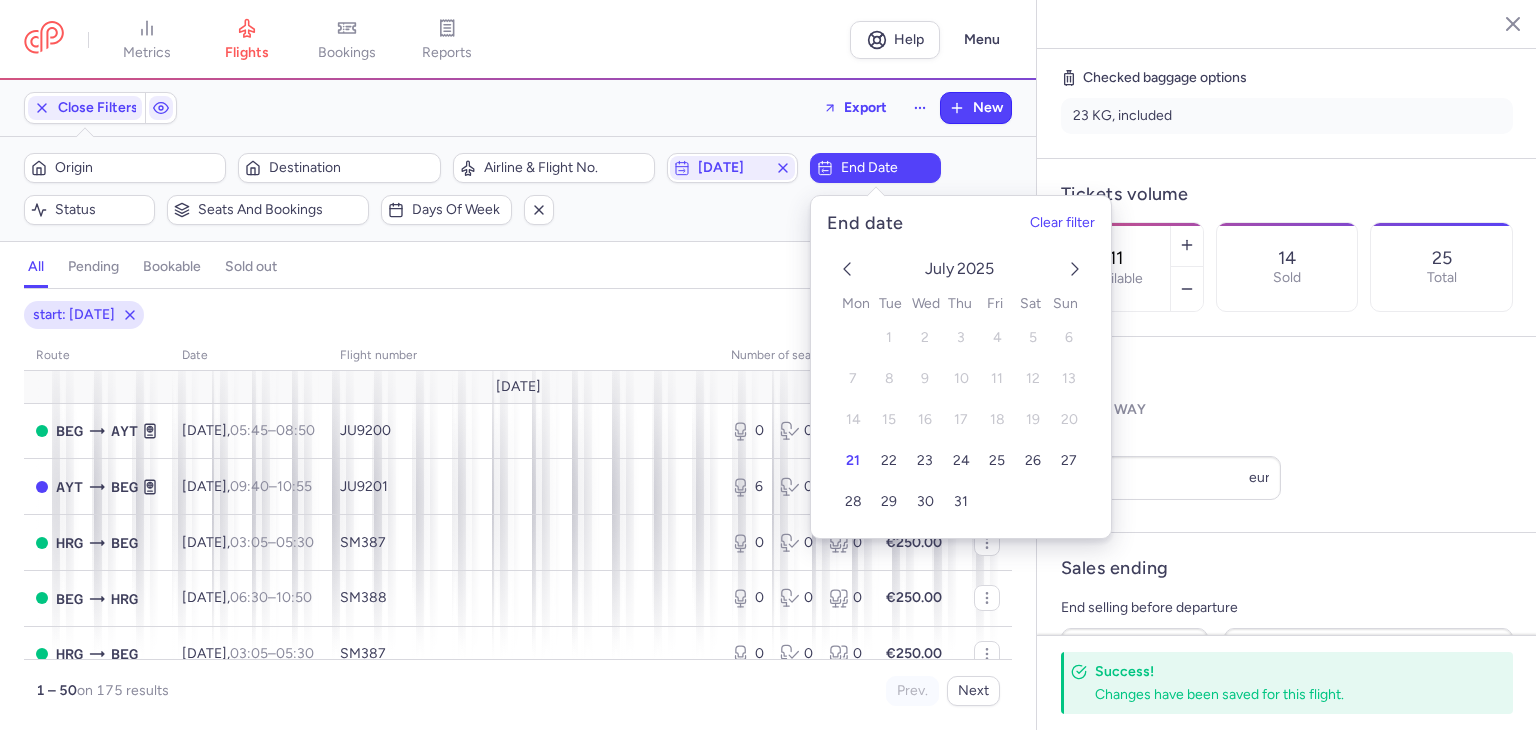 click 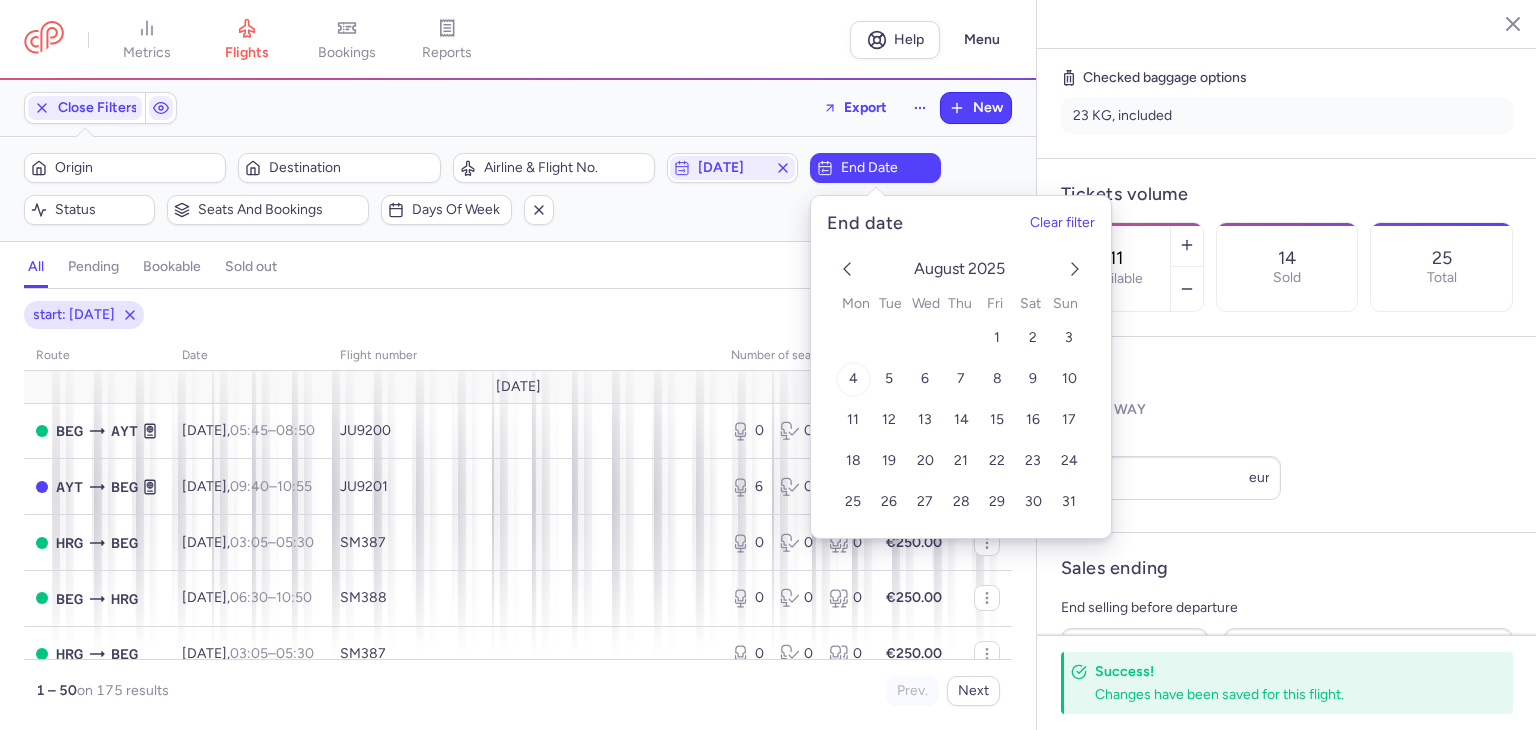 click on "4" at bounding box center [852, 379] 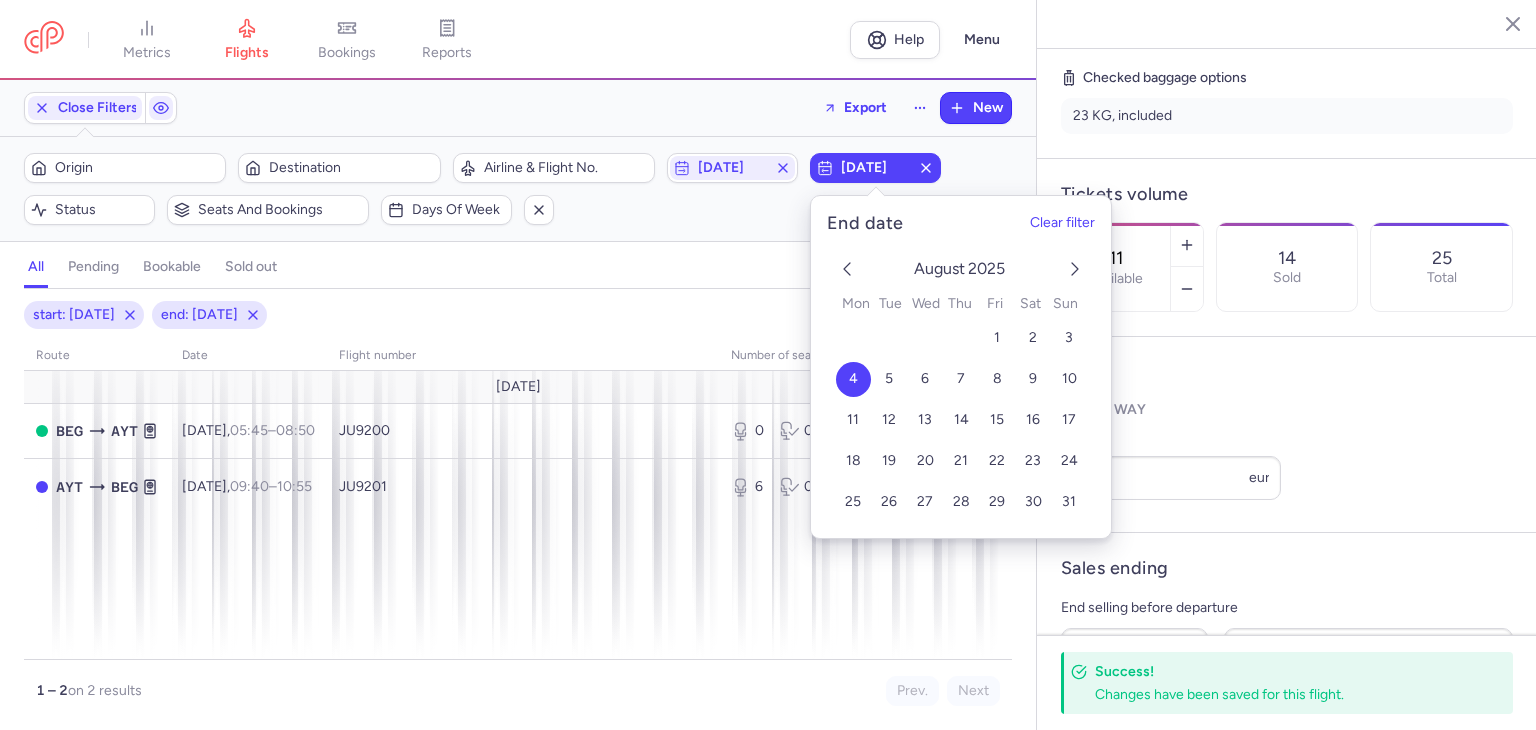 click on "Close Filters  Export  New Filters (2) – 2 results  Origin  Destination  Airline & Flight No.  [DATE]  [DATE]  Status  Seats and bookings  Days of week  Clear filters  all pending bookable sold out 2 start: [DATE] end: [DATE] route date Flight number number of seats Ticket price [DATE]  BEG  AYT [DATE]  05:45  –  08:50  +0  JU9200  0 0 0 €200.00  AYT  BEG [DATE]  09:40  –  10:55  +0  JU9201  6 0 6 €200.00 1 – 2  on 2 results Prev. Next Copy flight ID Export flight" at bounding box center (518, 405) 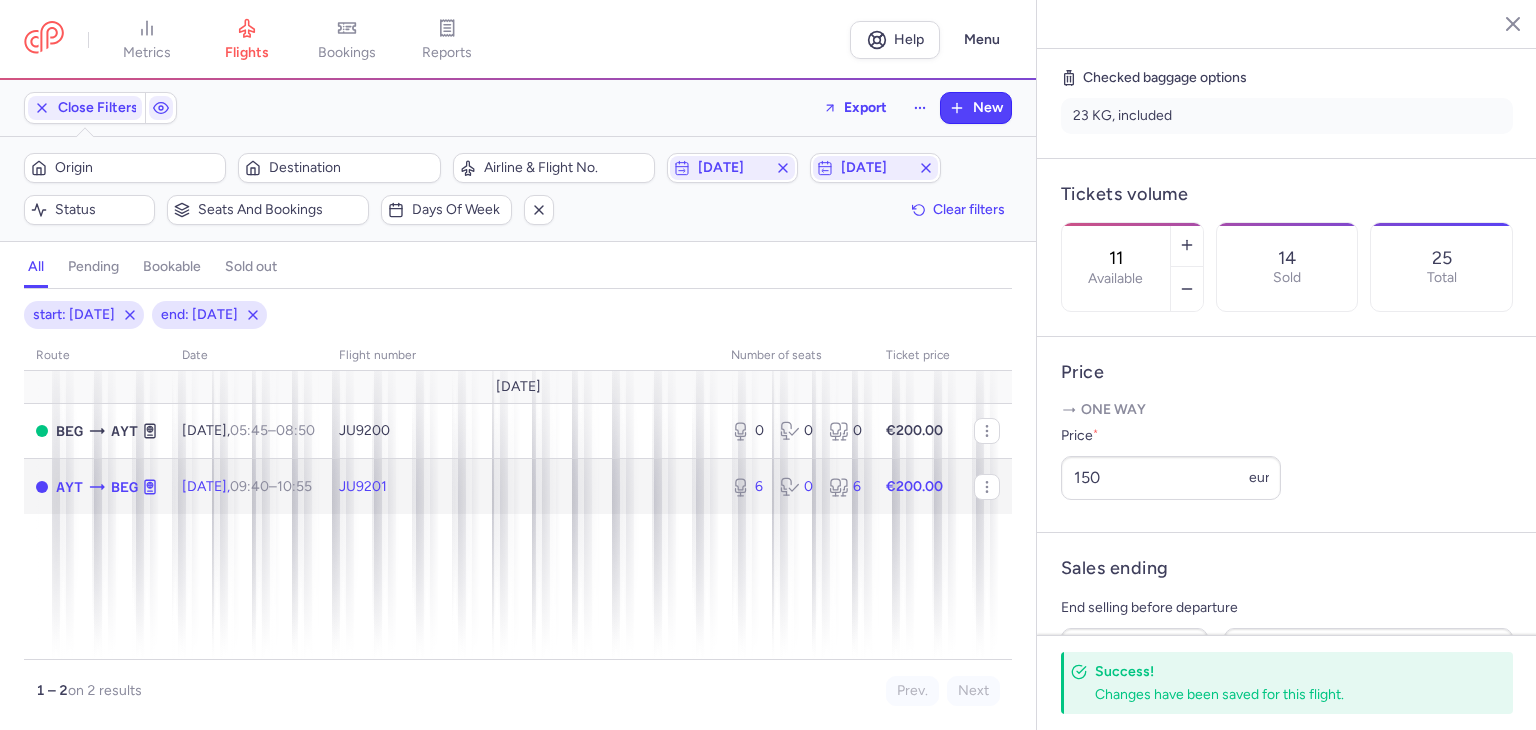 click on "[DATE]  09:40  –  10:55  +0" at bounding box center [248, 486] 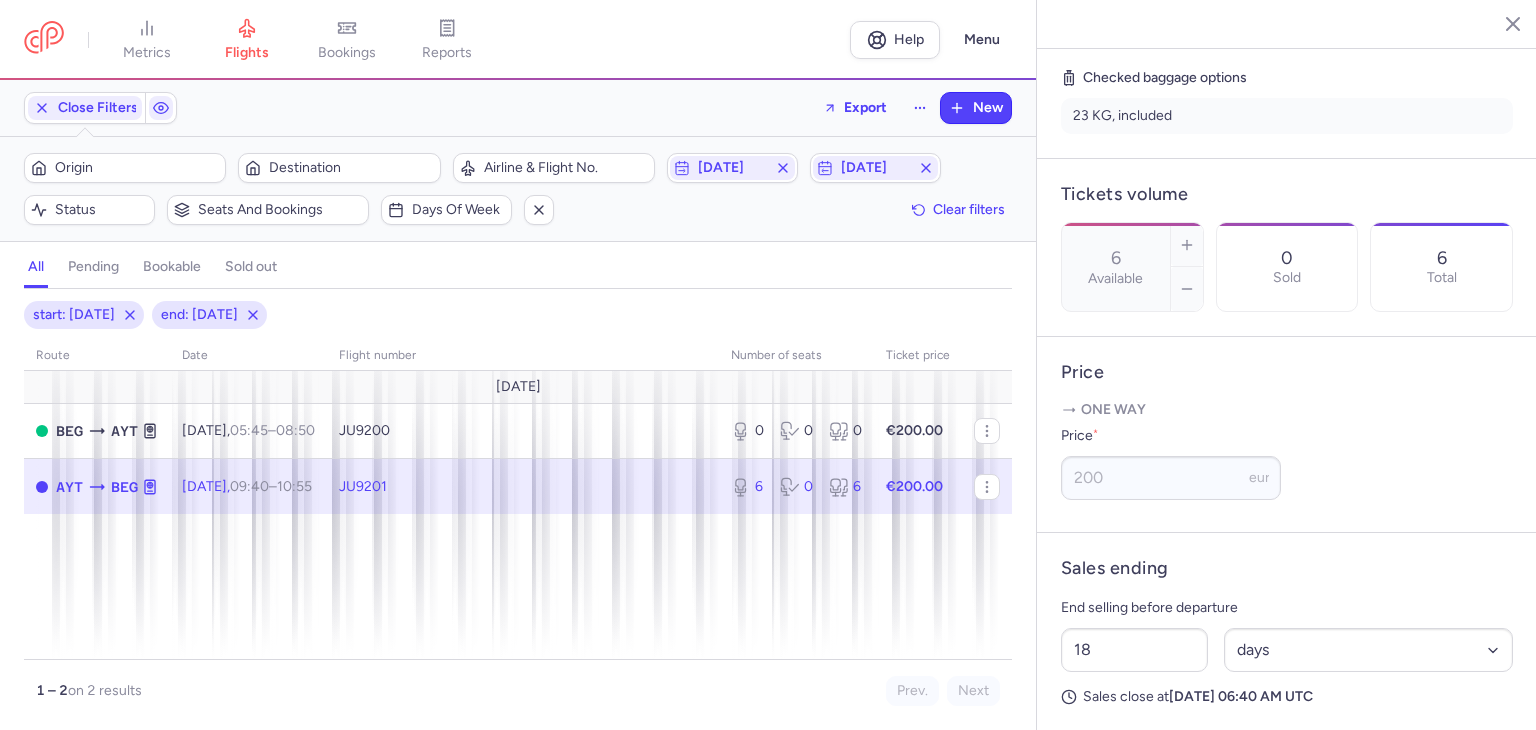 scroll, scrollTop: 664, scrollLeft: 0, axis: vertical 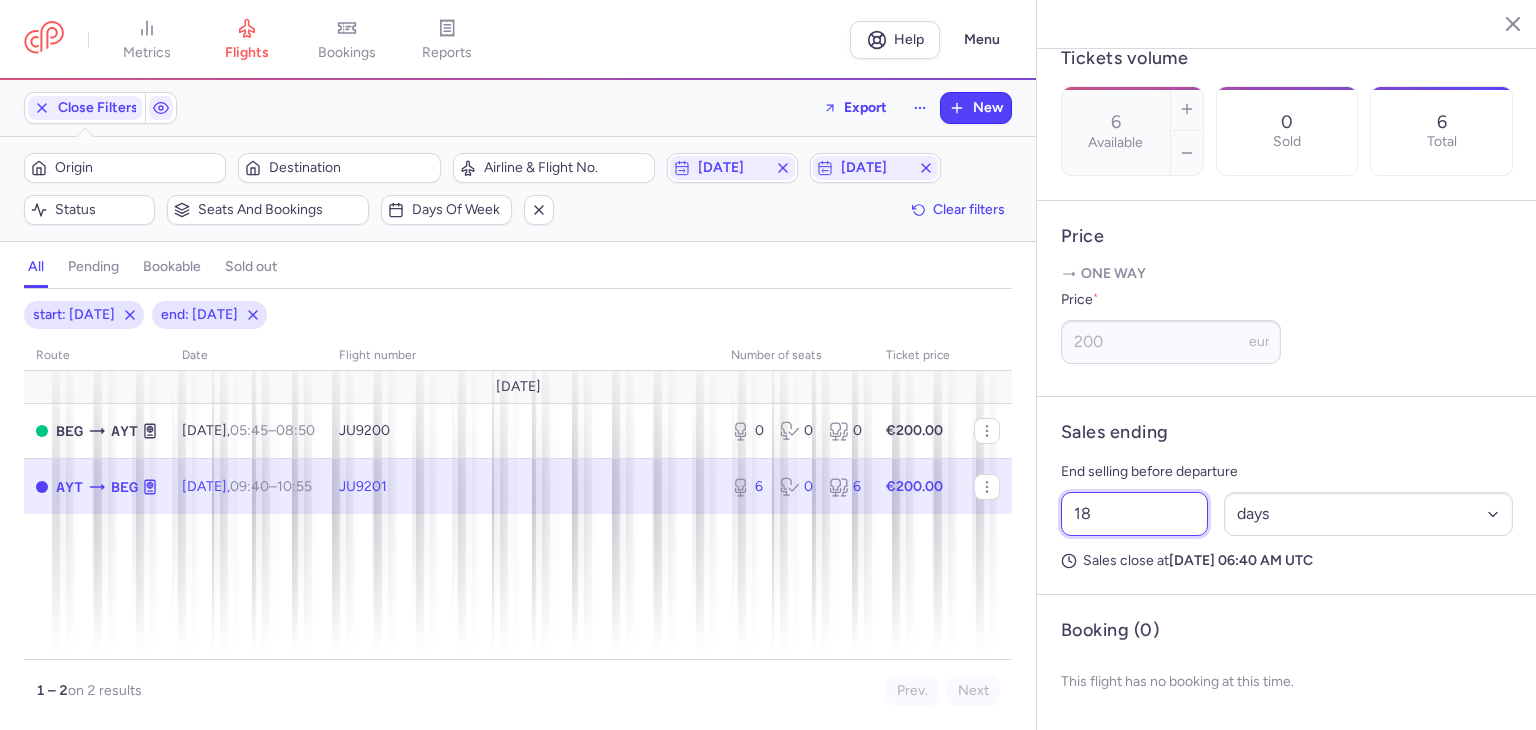 click on "18" at bounding box center (1134, 514) 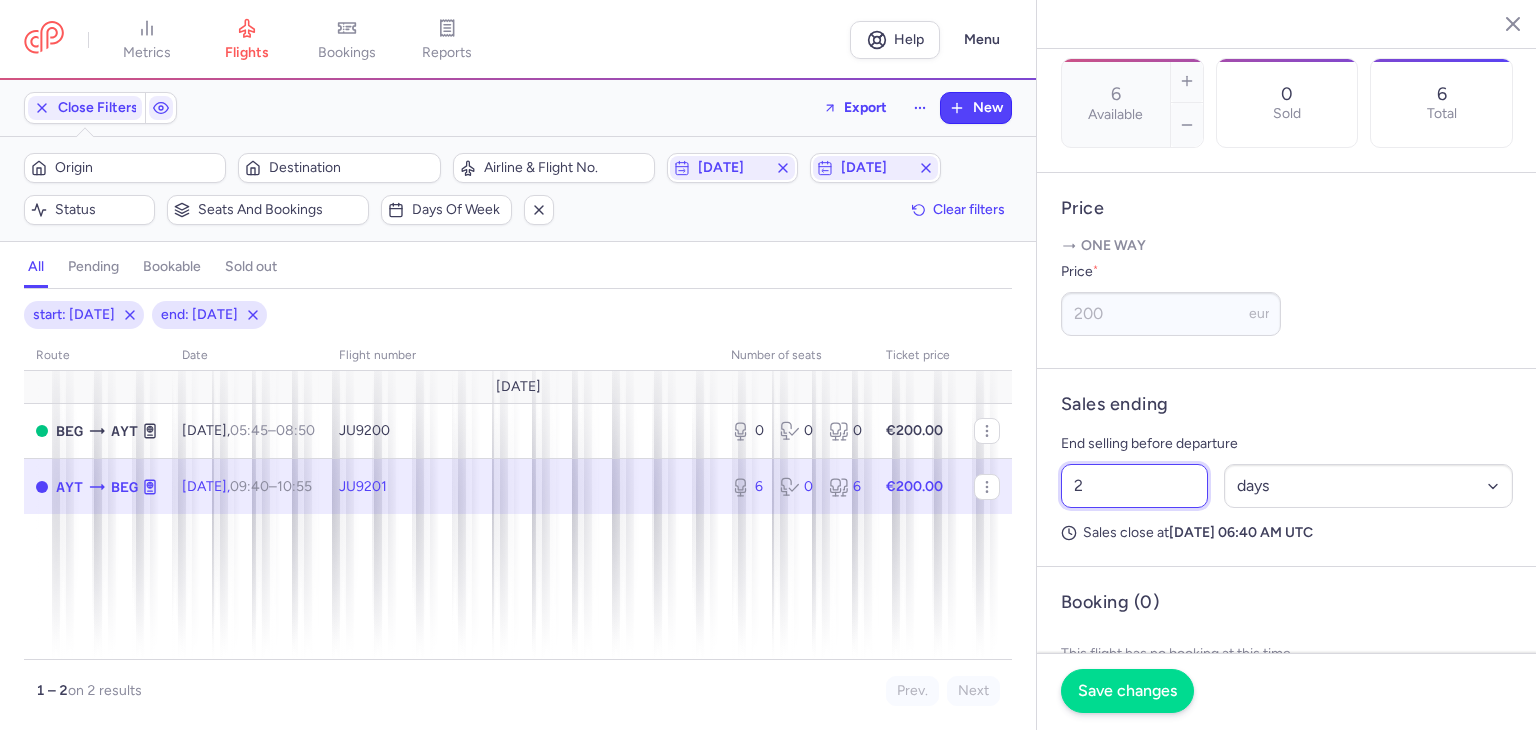 type on "2" 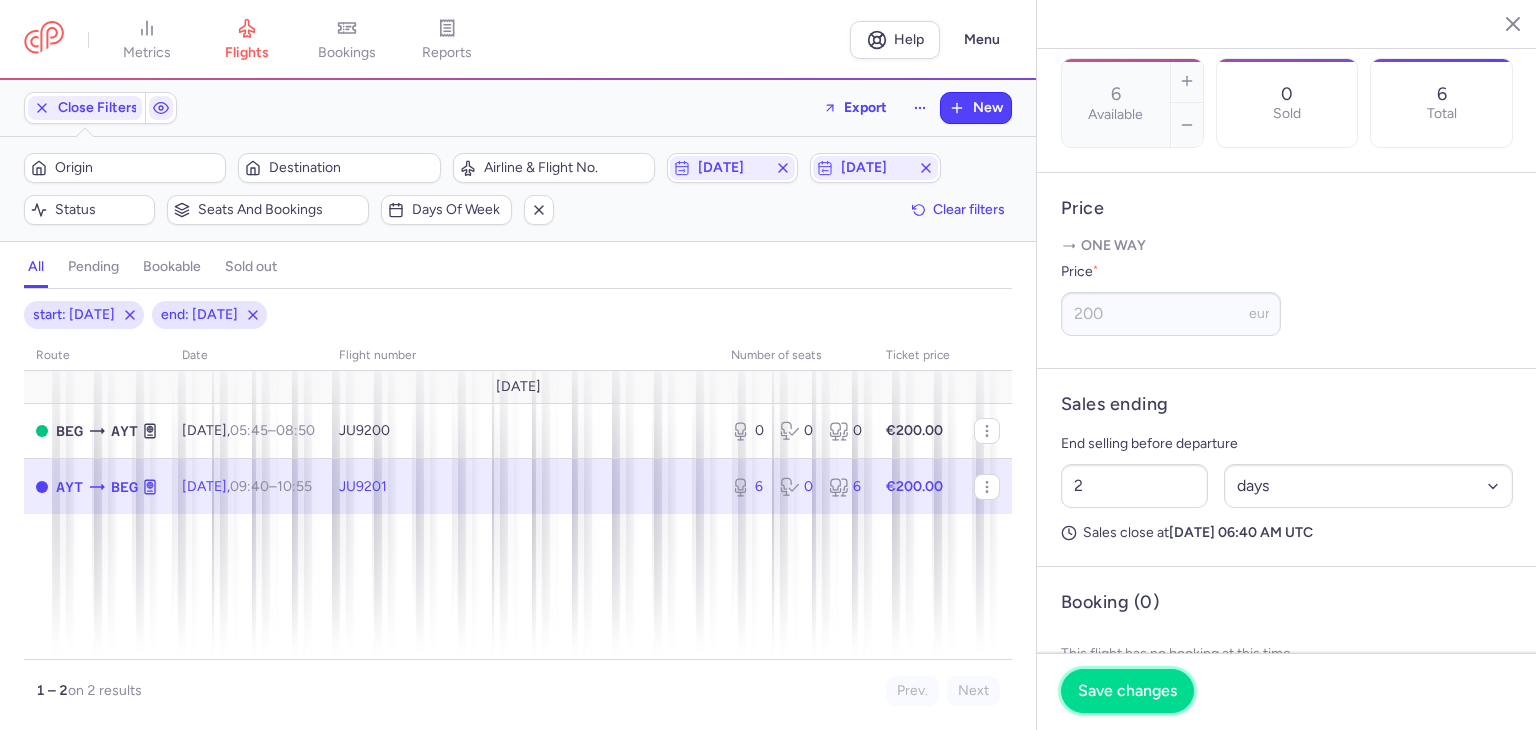 click on "Save changes" at bounding box center [1127, 691] 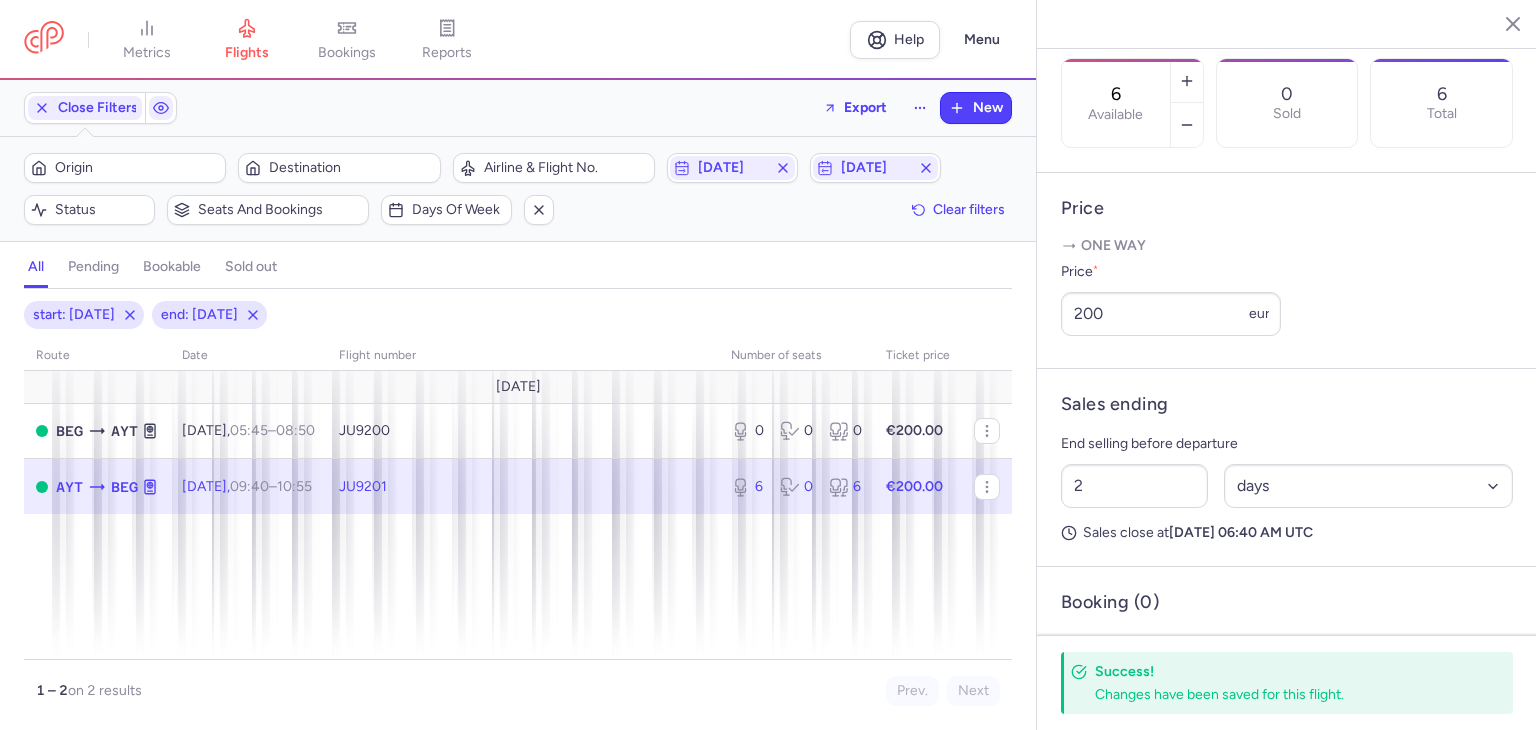 scroll, scrollTop: 448, scrollLeft: 0, axis: vertical 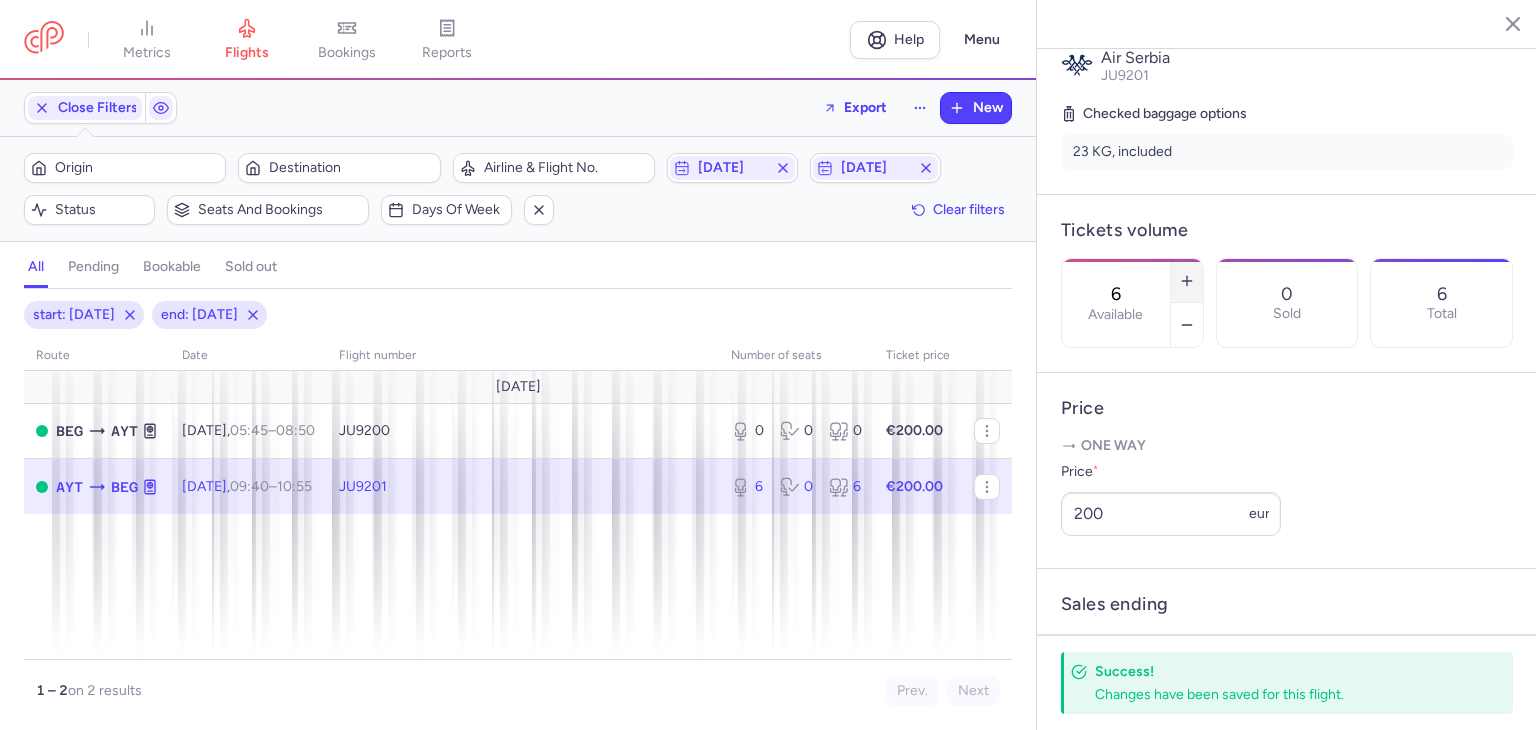 click at bounding box center (1187, 281) 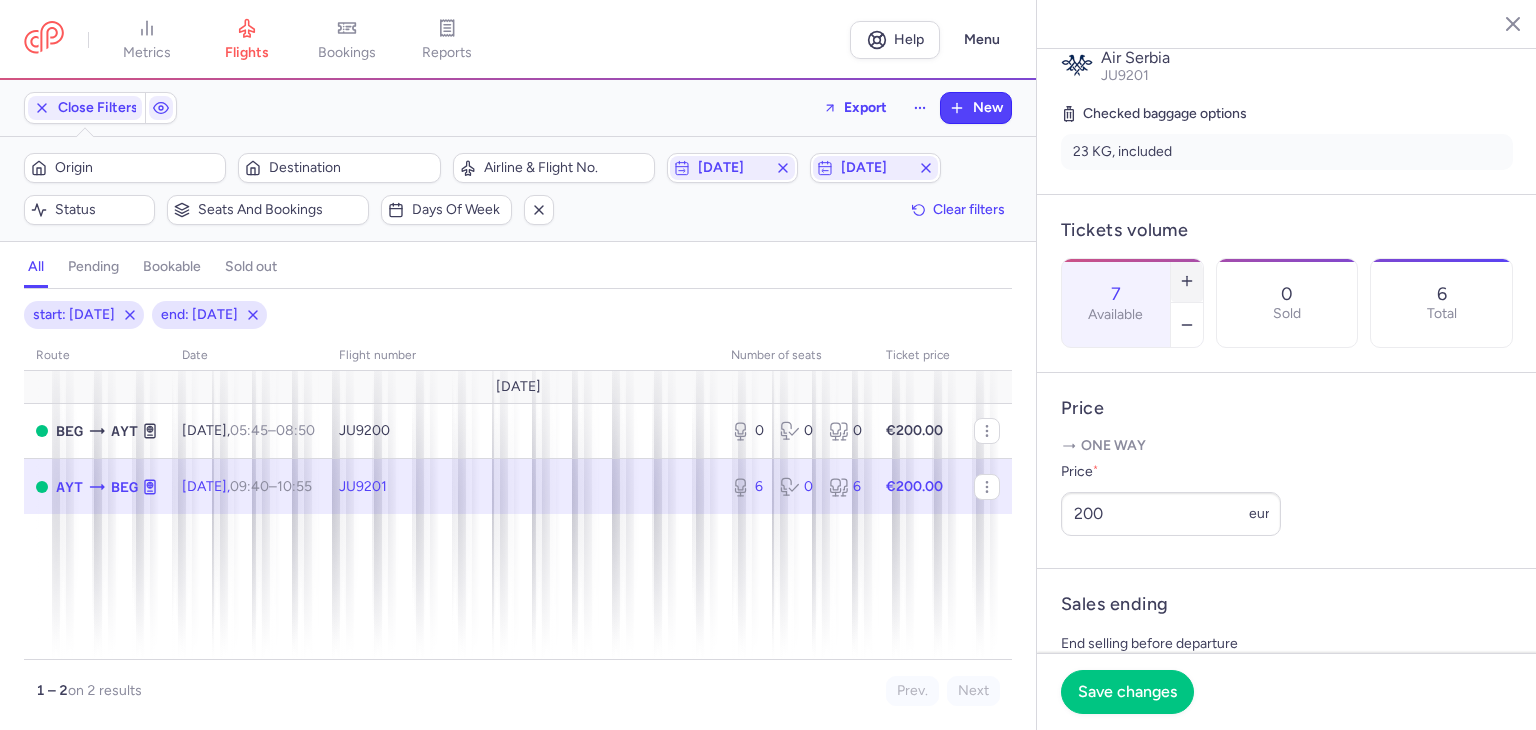 click at bounding box center (1187, 281) 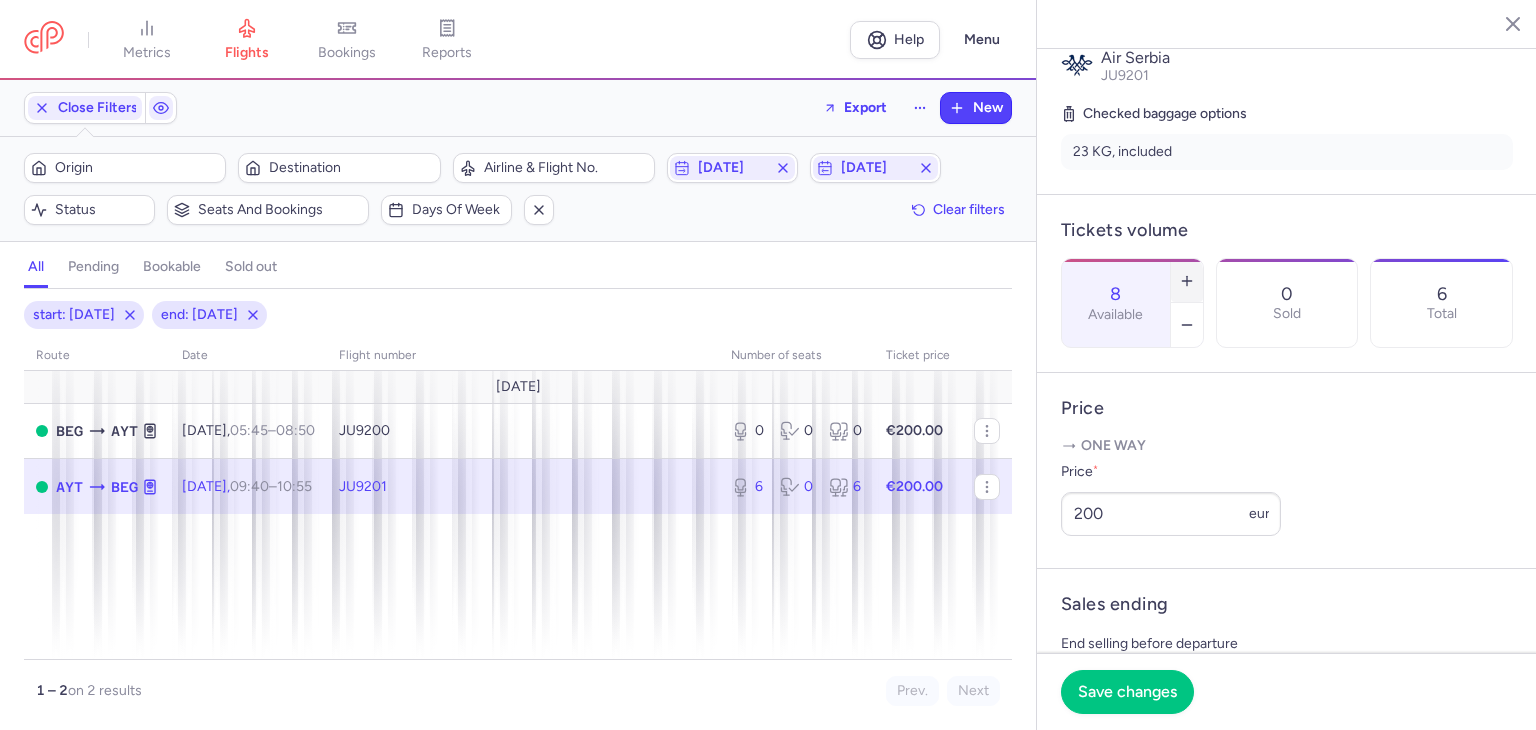 click at bounding box center (1187, 281) 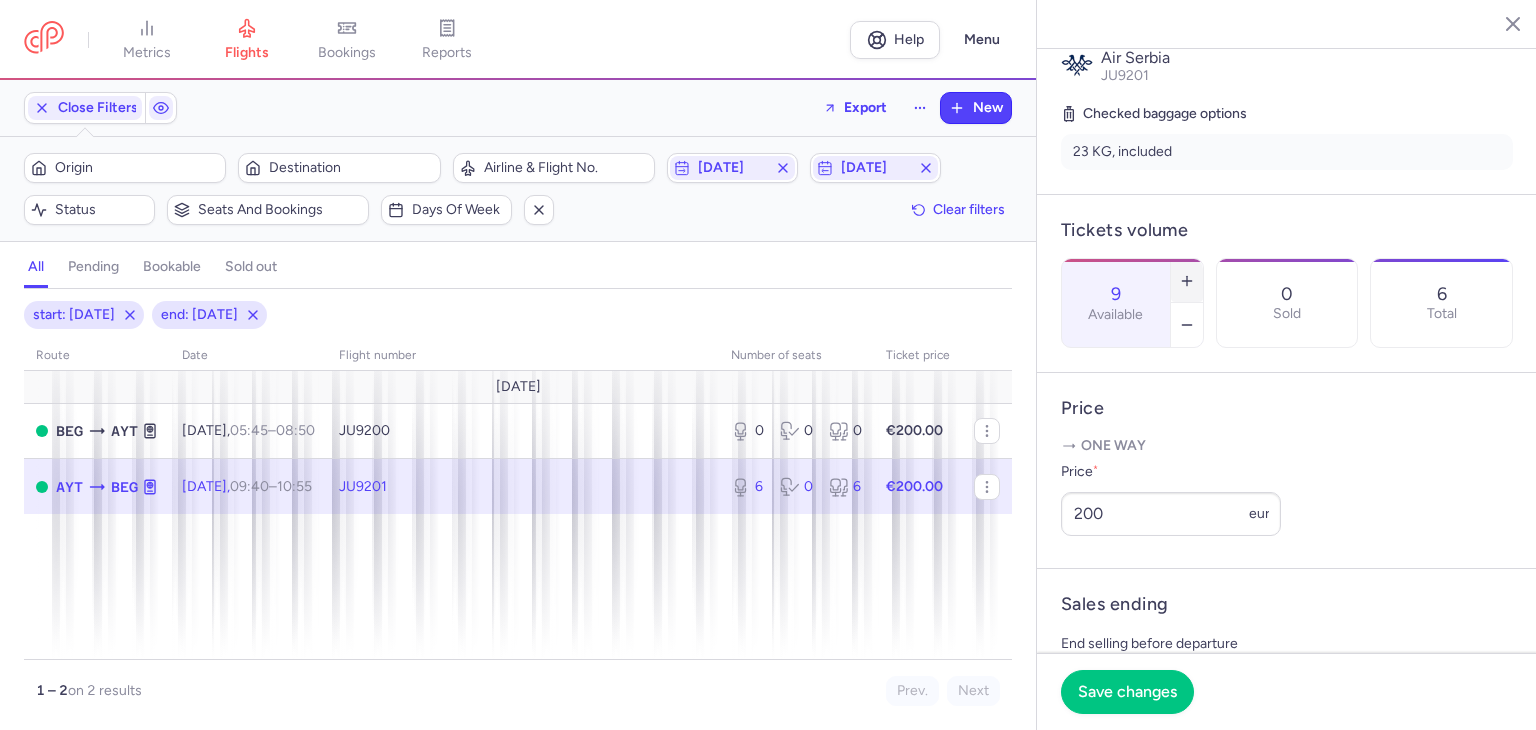 click at bounding box center [1187, 281] 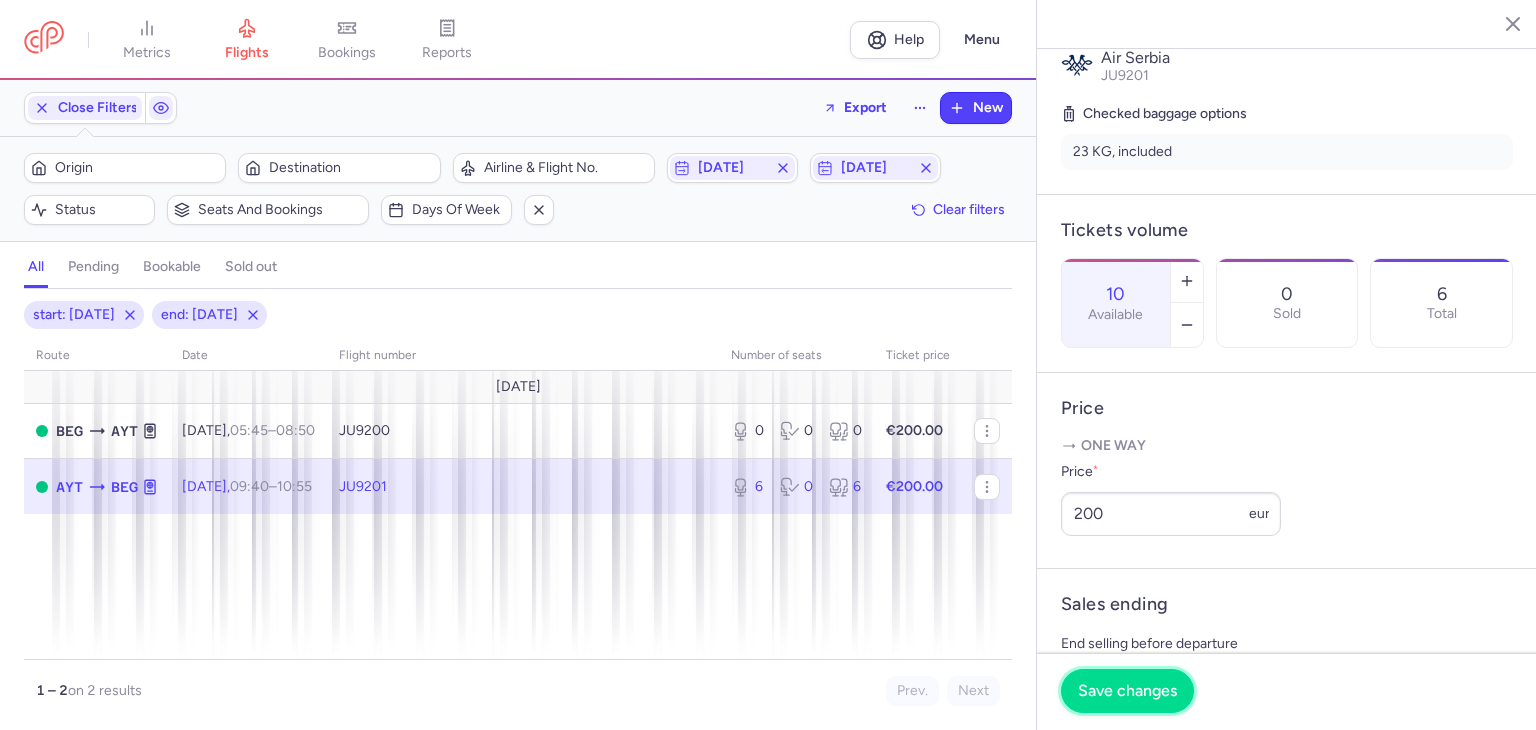 click on "Save changes" at bounding box center [1127, 691] 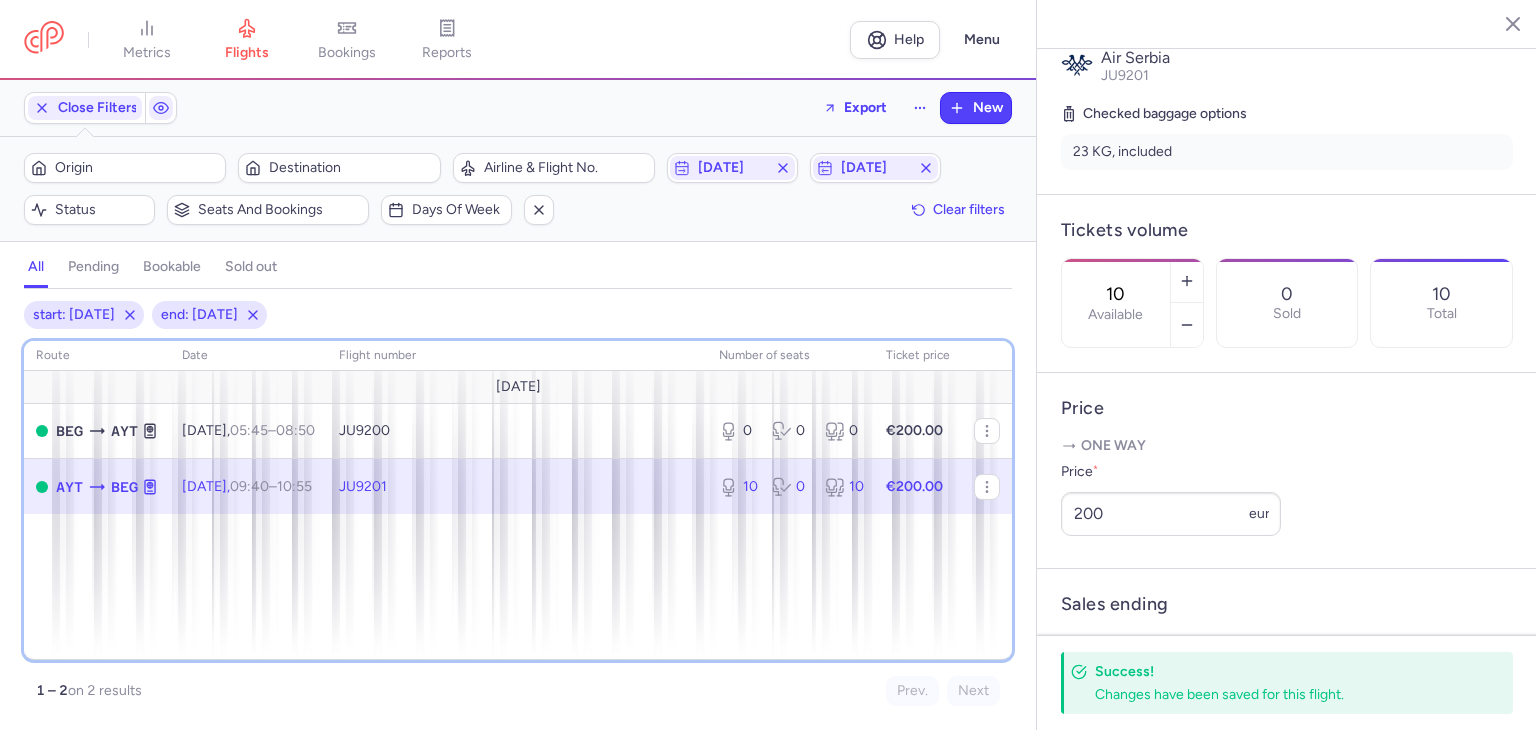 click on "route date Flight number number of seats Ticket price [DATE]  BEG  AYT [DATE]  05:45  –  08:50  +0  JU9200  0 0 0 €200.00  AYT  BEG [DATE]  09:40  –  10:55  +0  JU9201  10 0 10 €200.00" at bounding box center [518, 500] 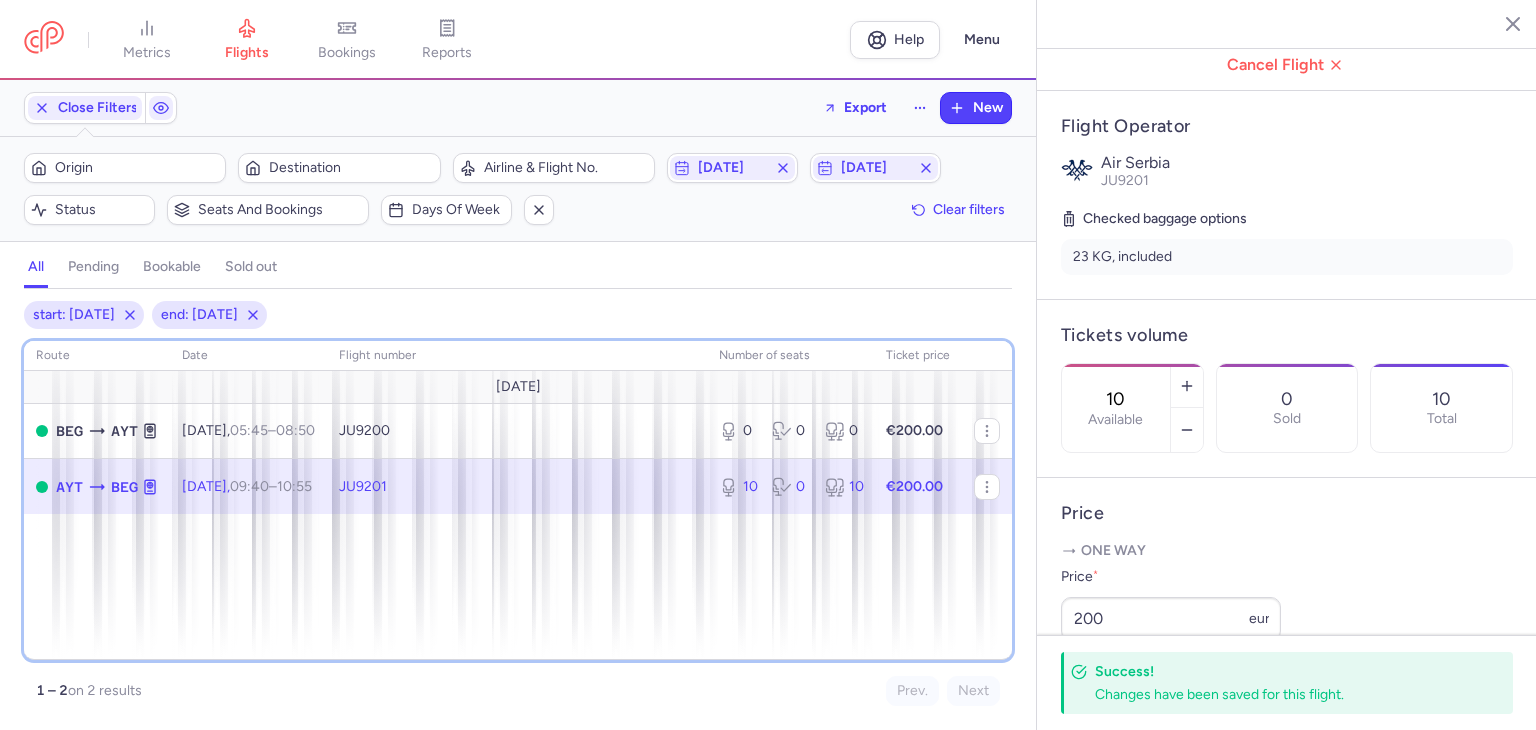 scroll, scrollTop: 243, scrollLeft: 0, axis: vertical 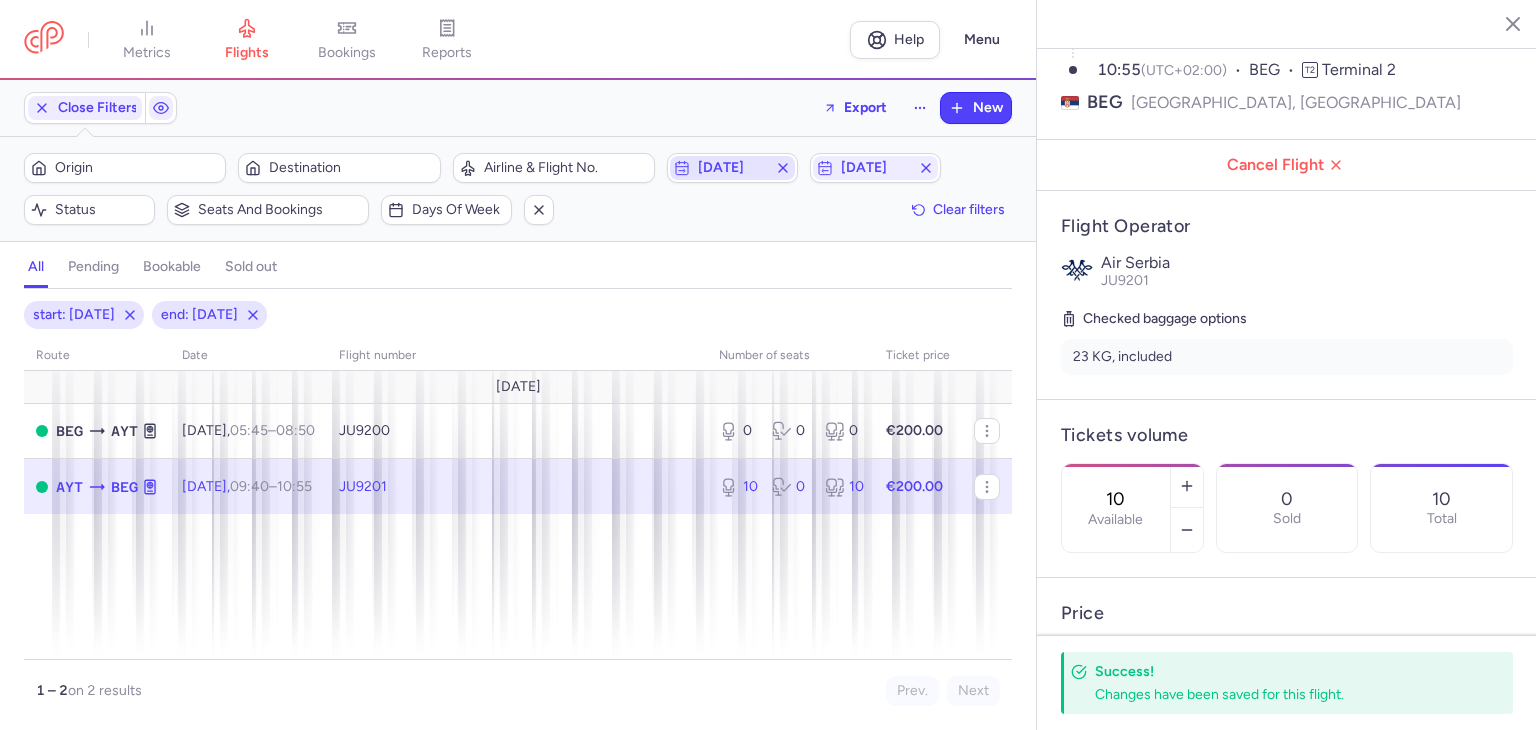 click 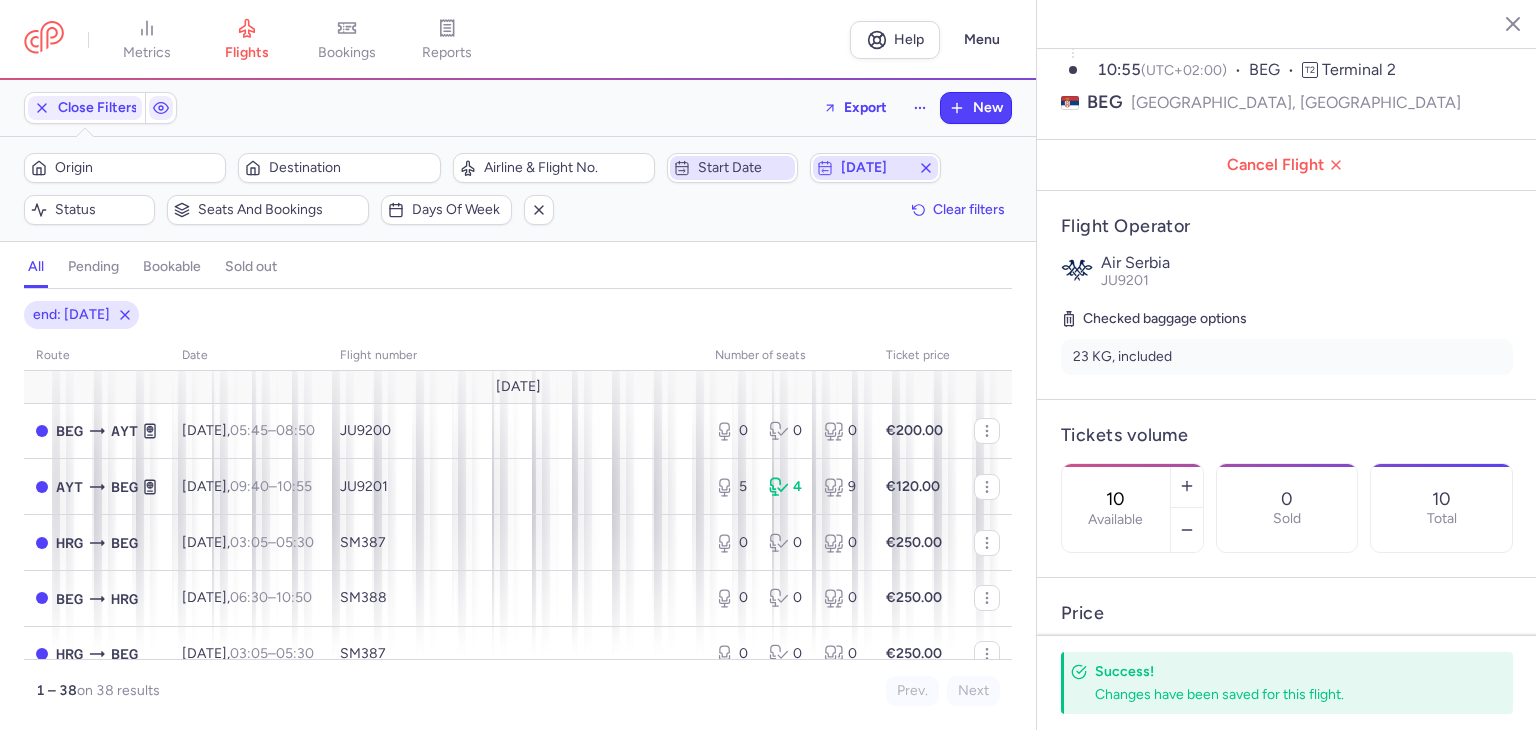 click 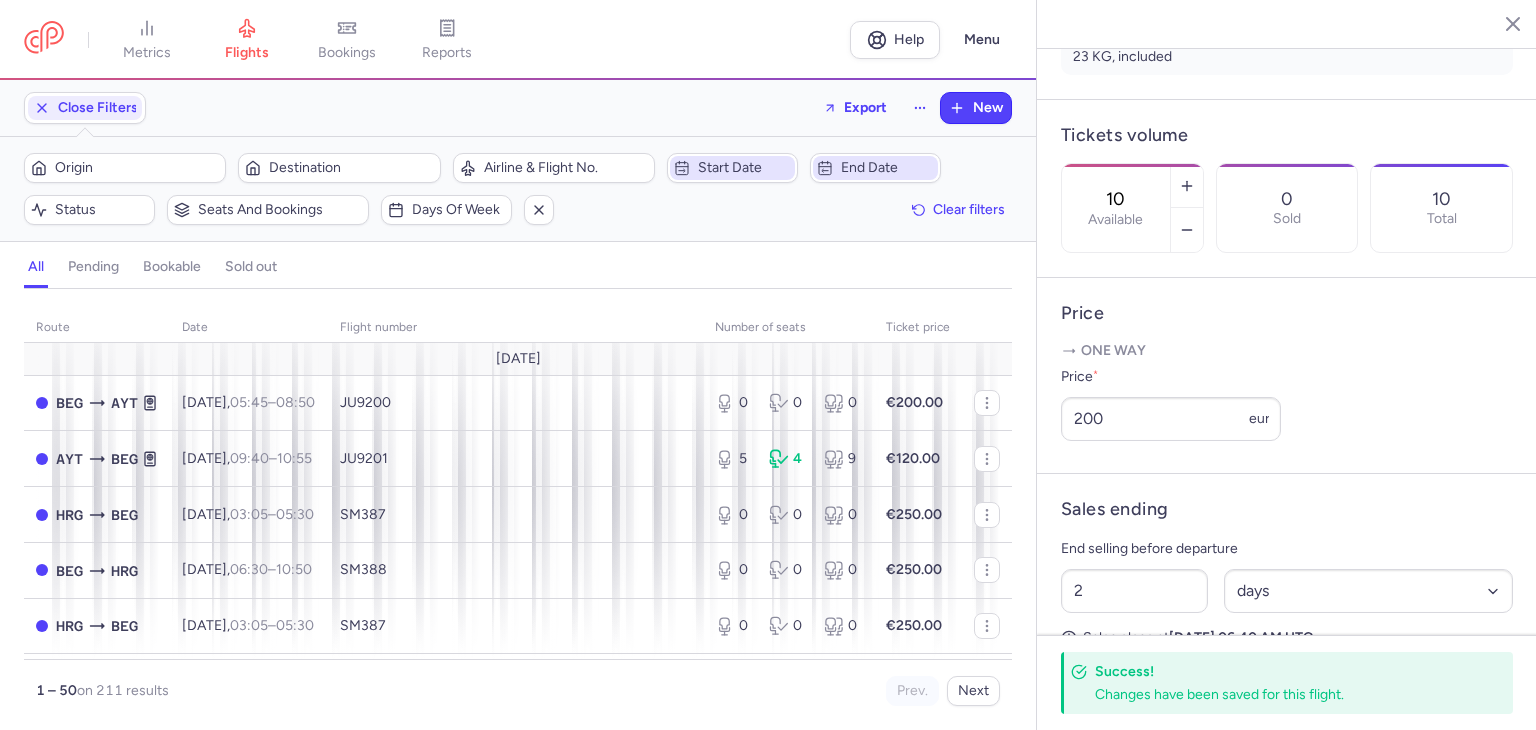 scroll, scrollTop: 643, scrollLeft: 0, axis: vertical 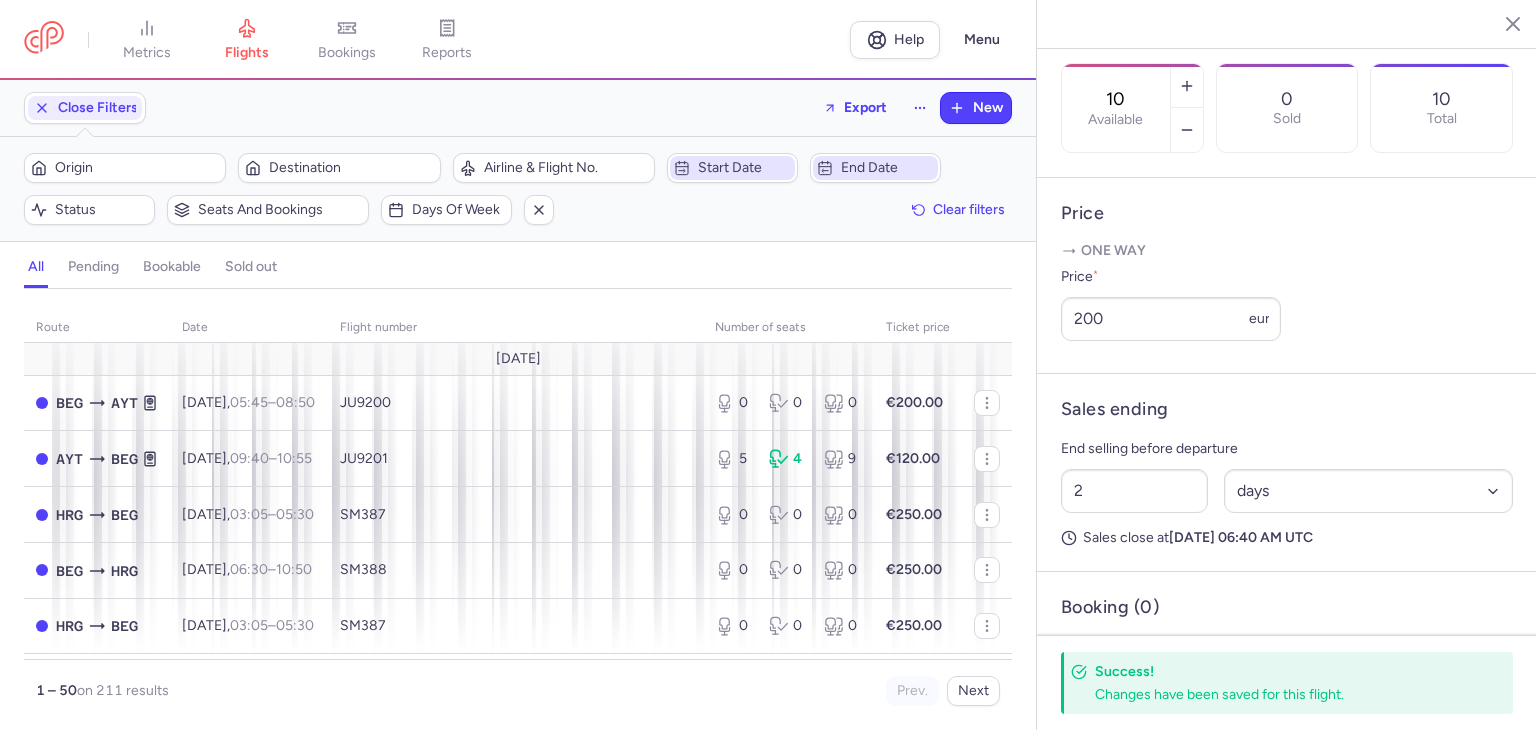 click on "Start date" at bounding box center (744, 168) 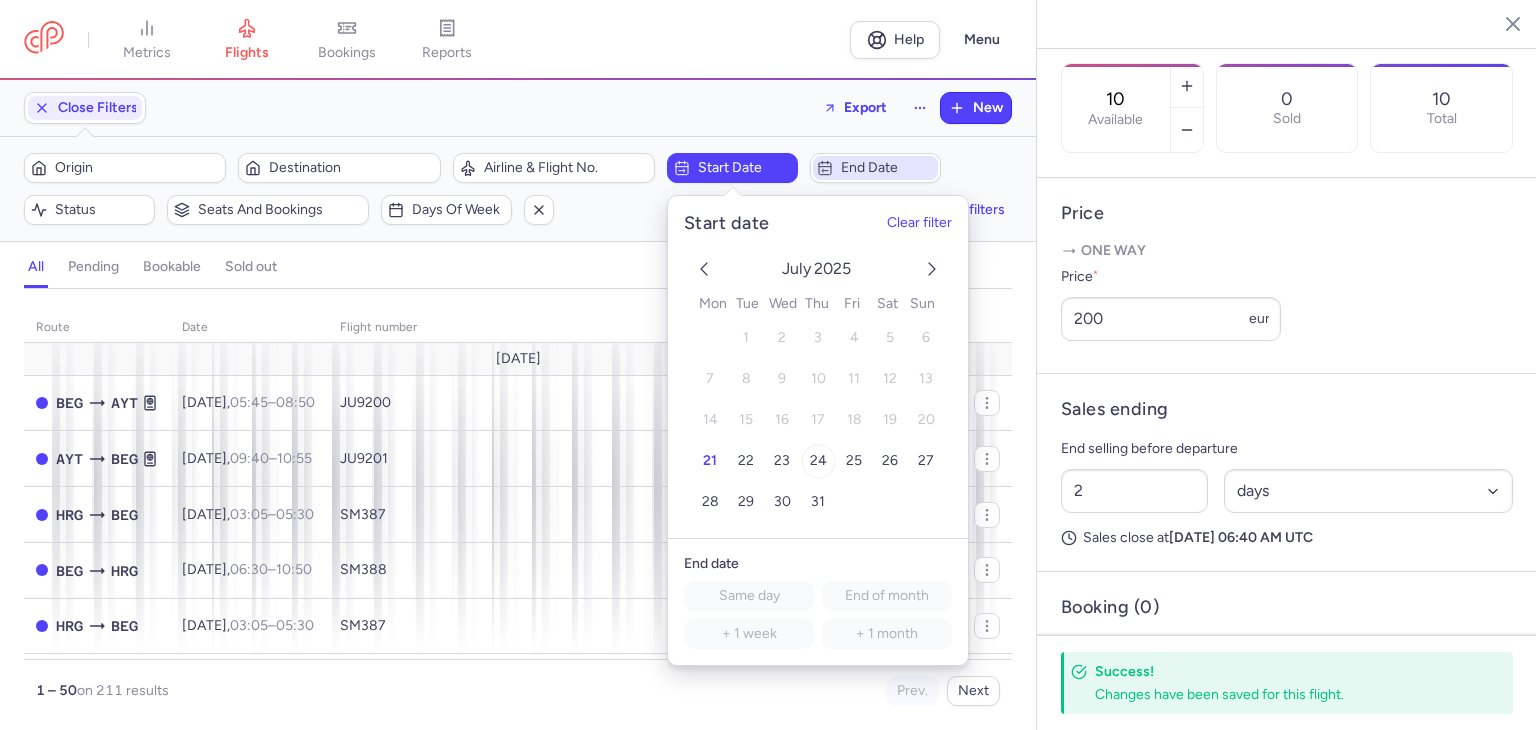 click on "24" at bounding box center (817, 460) 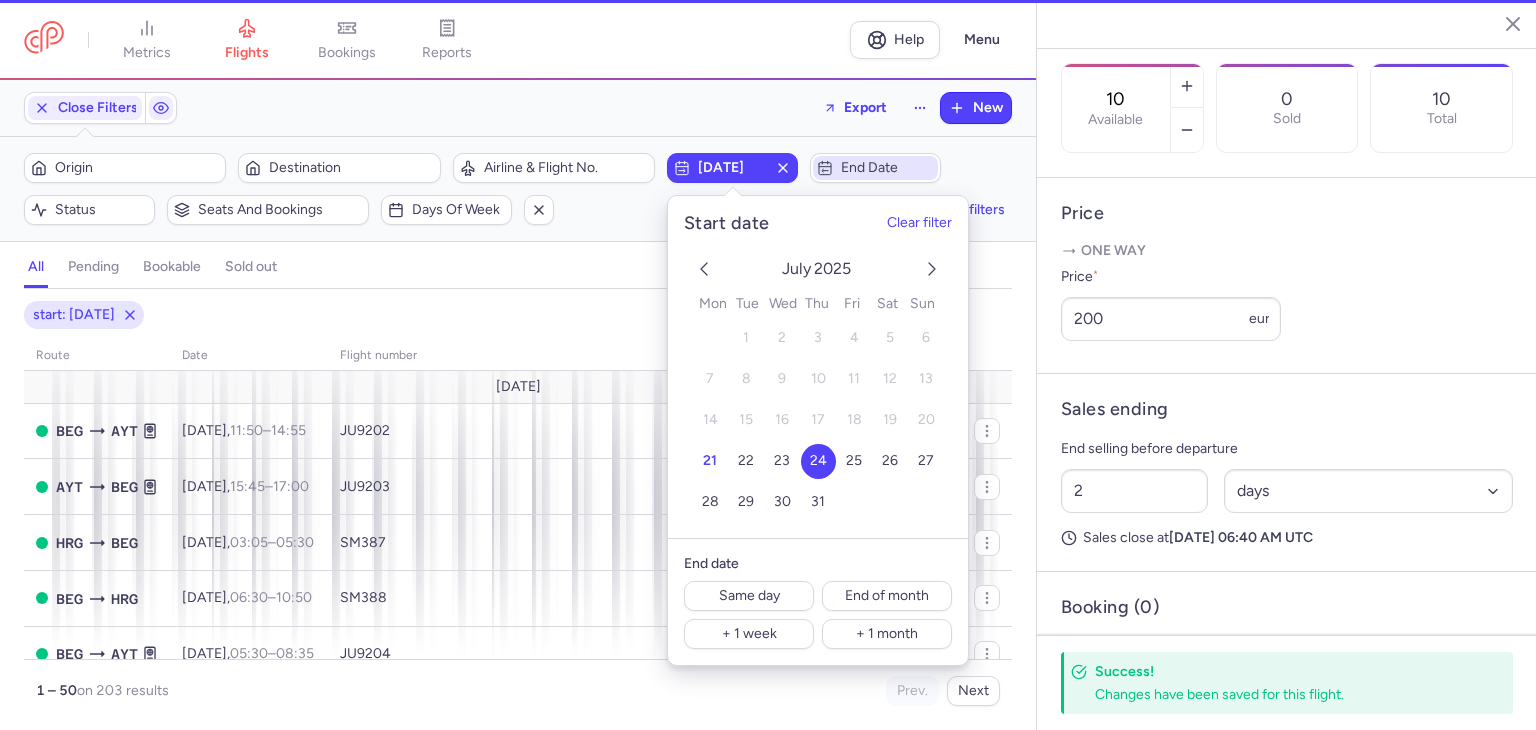 click on "End date" at bounding box center (887, 168) 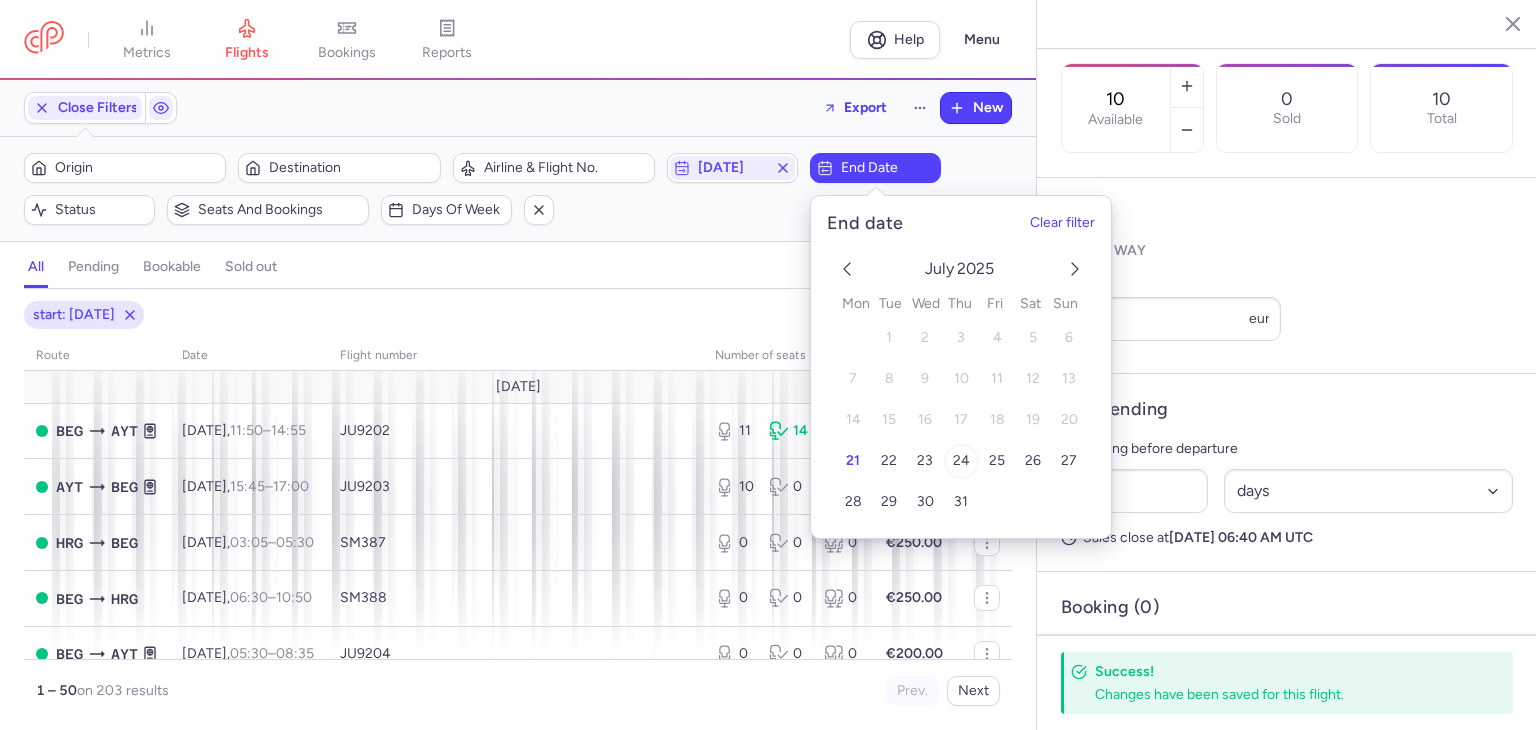 click on "24" at bounding box center (960, 461) 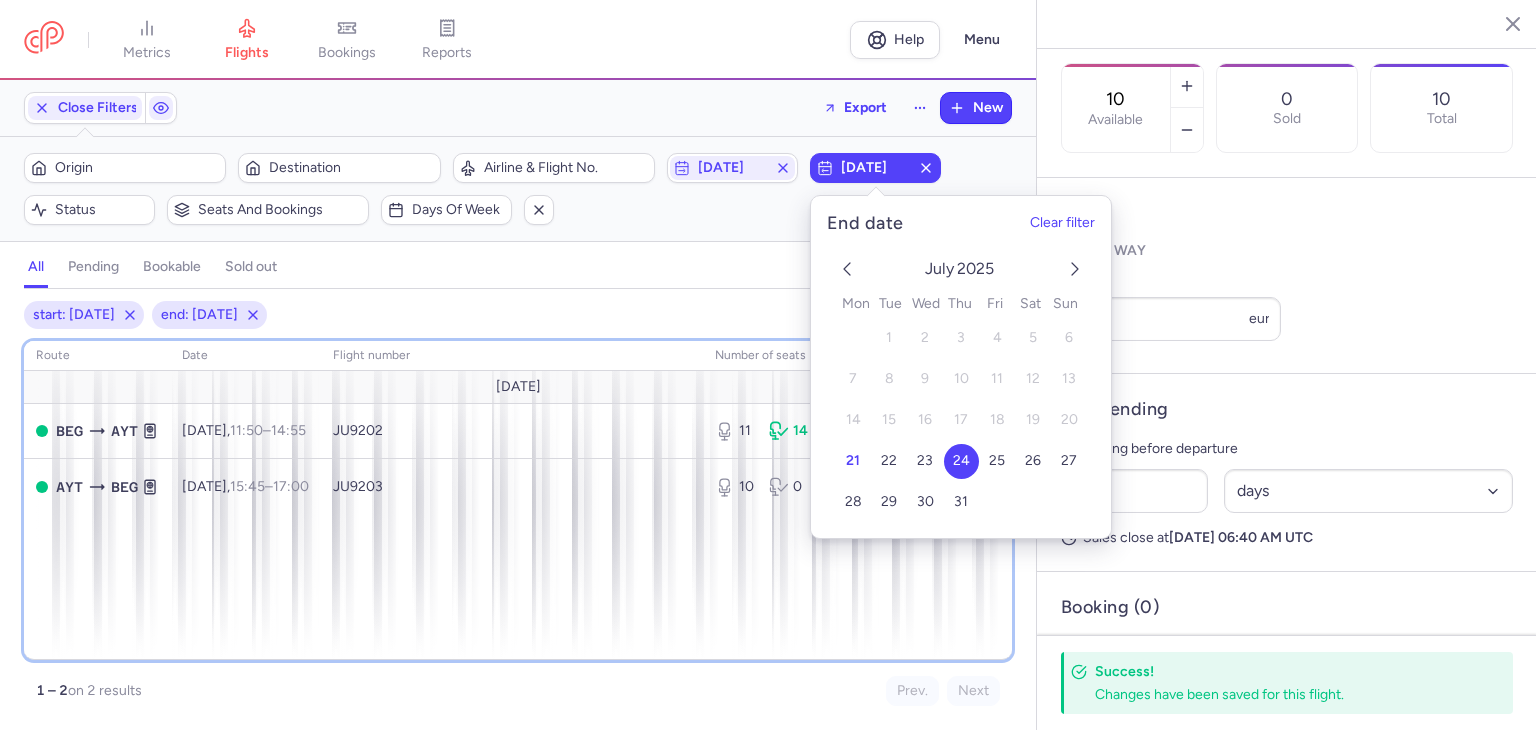 click on "route date Flight number number of seats Ticket price [DATE]  BEG  AYT [DATE]  11:50  –  14:55  +0  JU9202  11 14 25 €150.00  AYT  BEG [DATE]  15:45  –  17:00  +0  JU9203  10 0 10 €150.00" at bounding box center (518, 500) 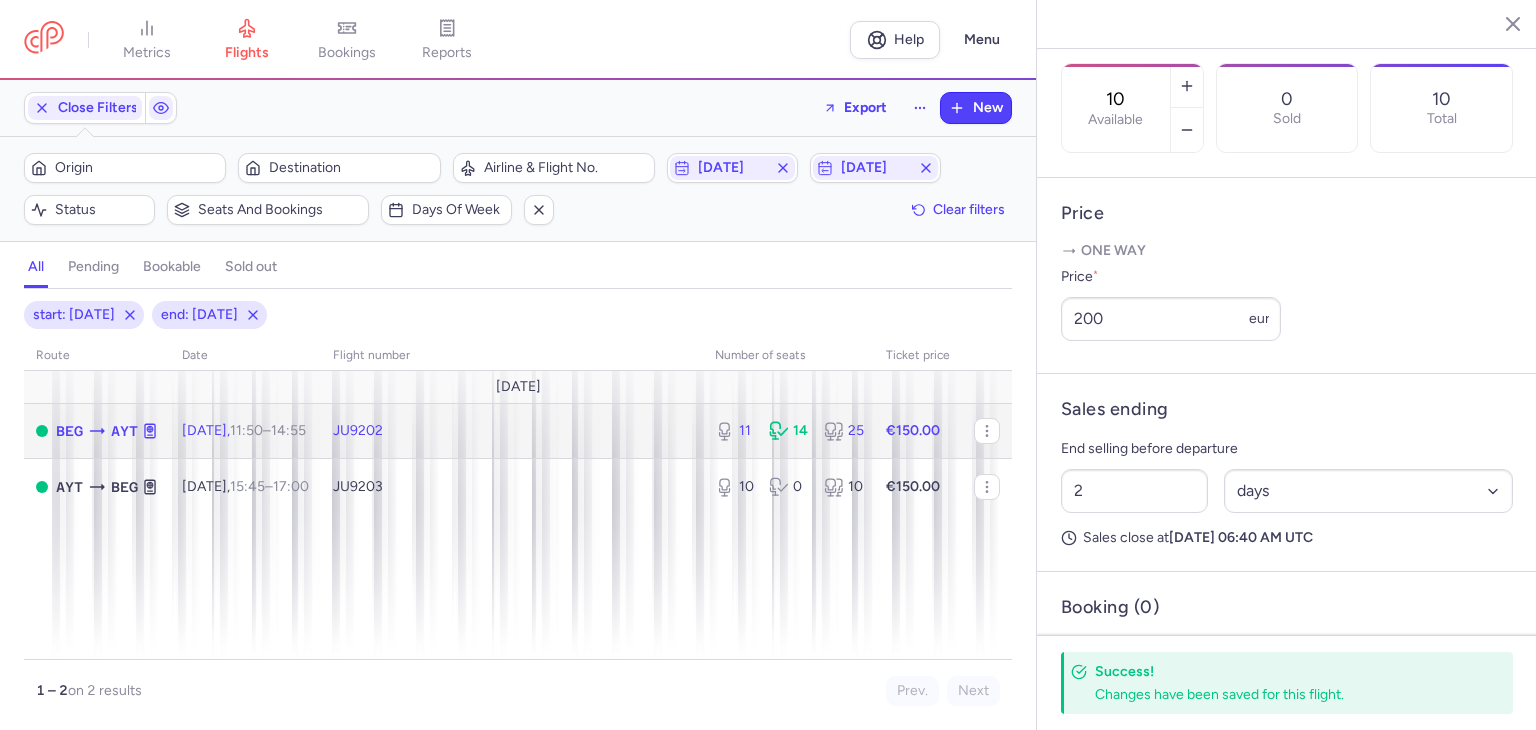 click on "JU9202" at bounding box center (512, 431) 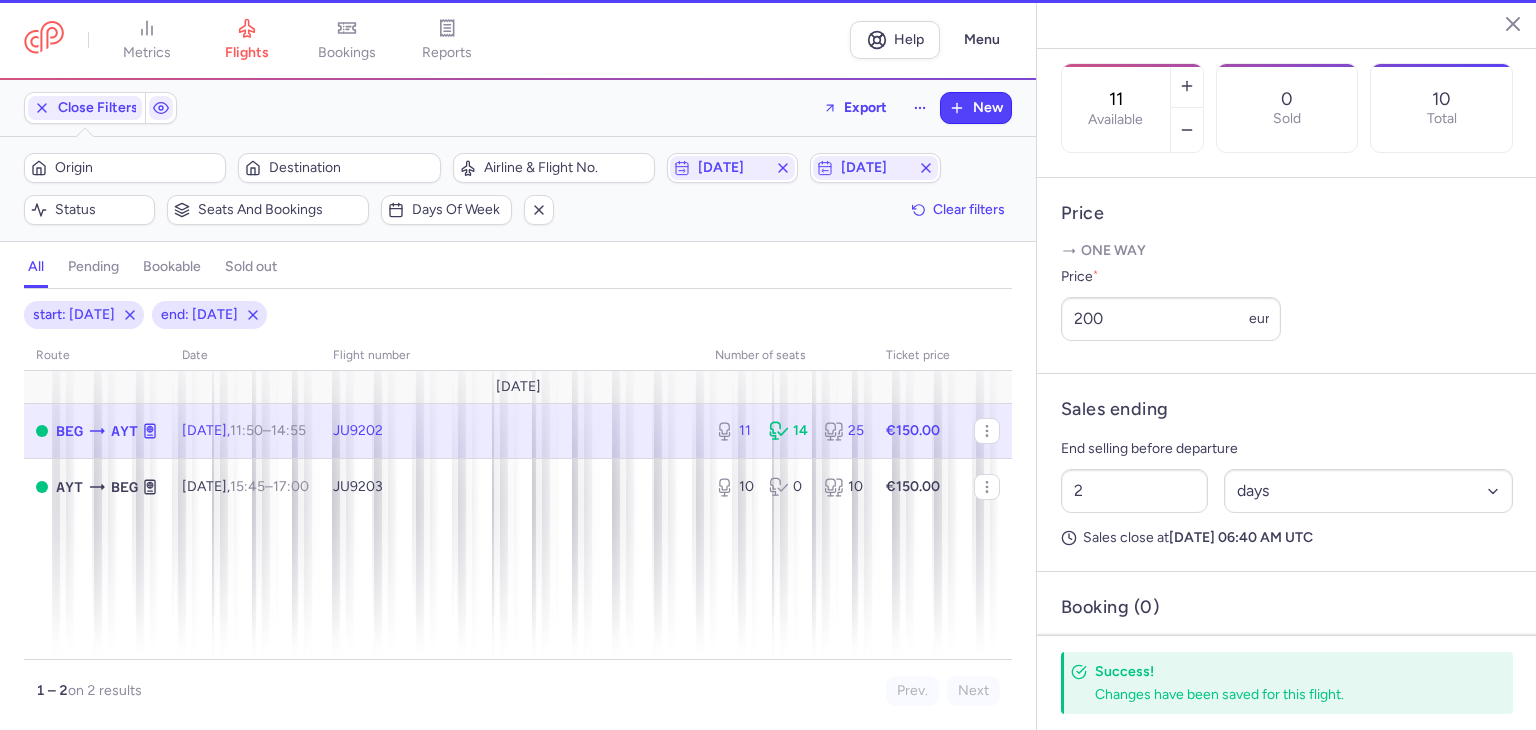 scroll, scrollTop: 659, scrollLeft: 0, axis: vertical 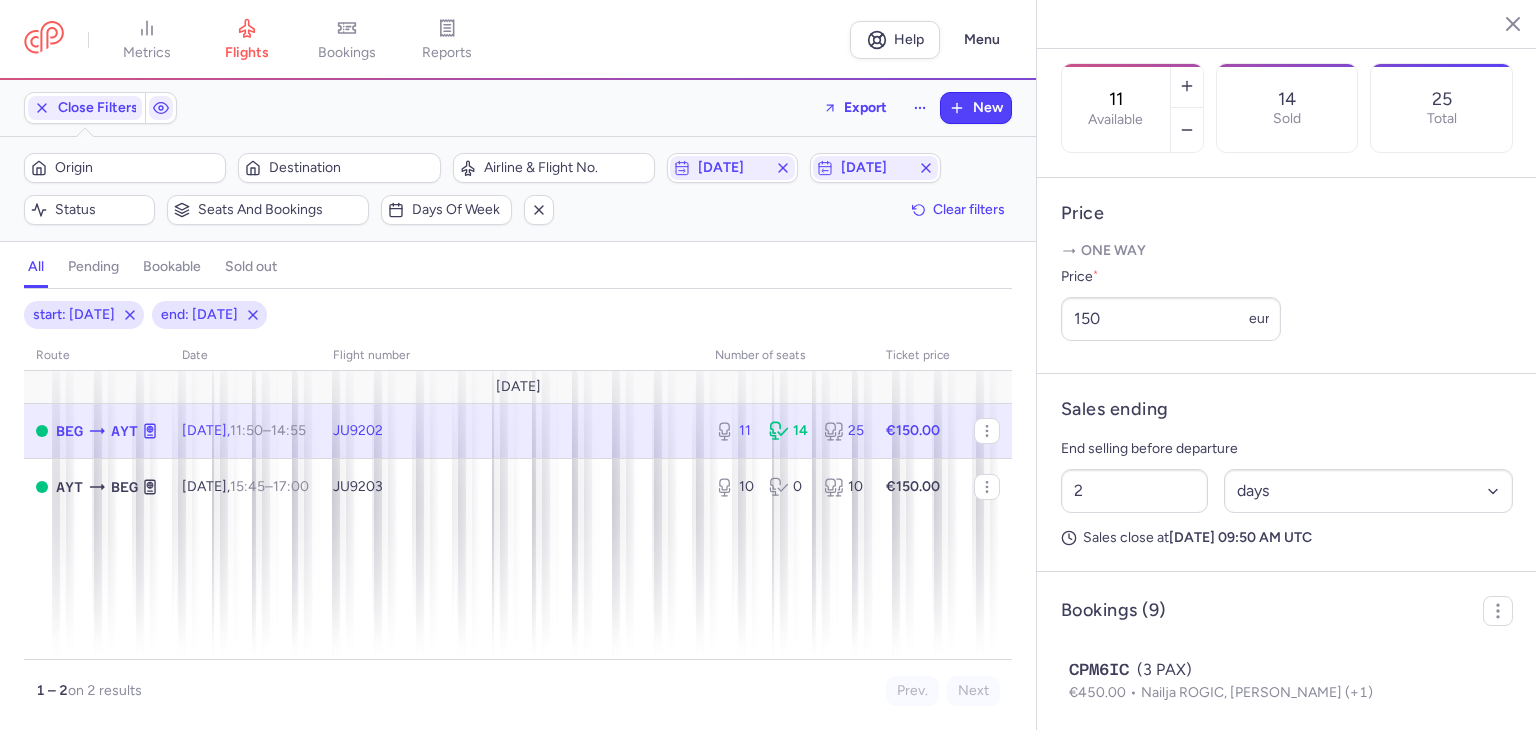 type on "10" 